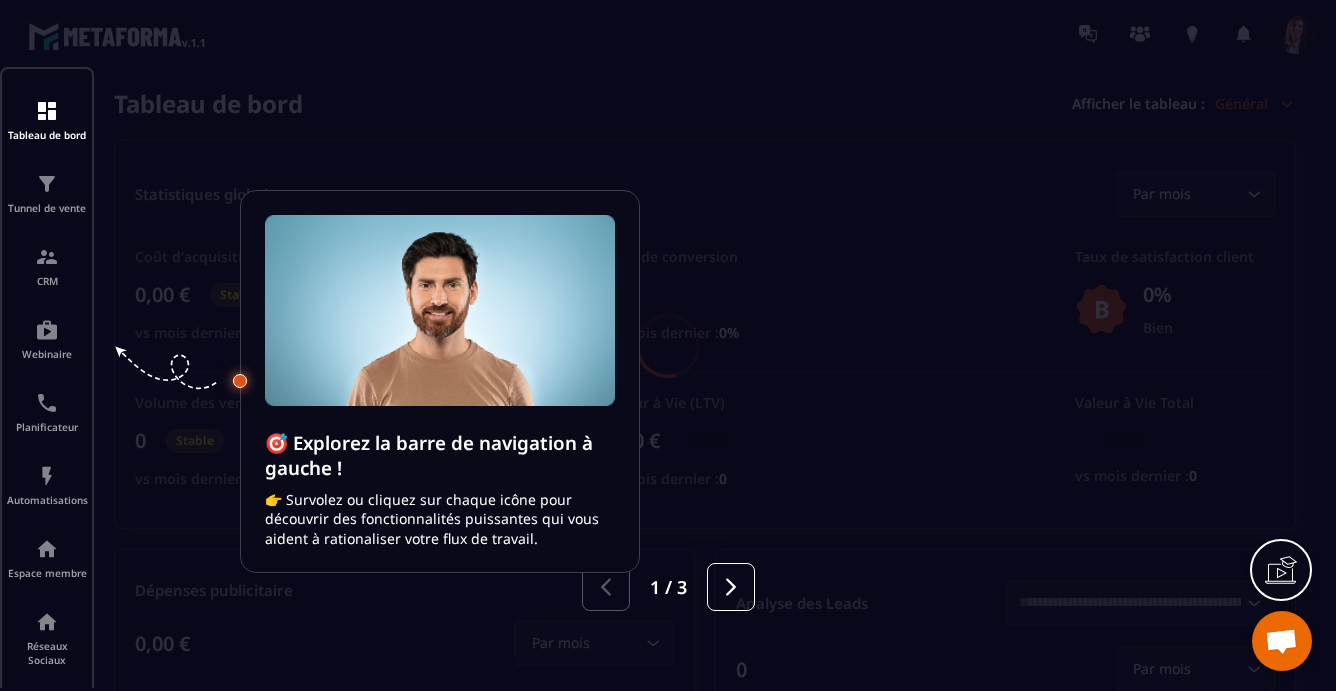 scroll, scrollTop: 0, scrollLeft: 0, axis: both 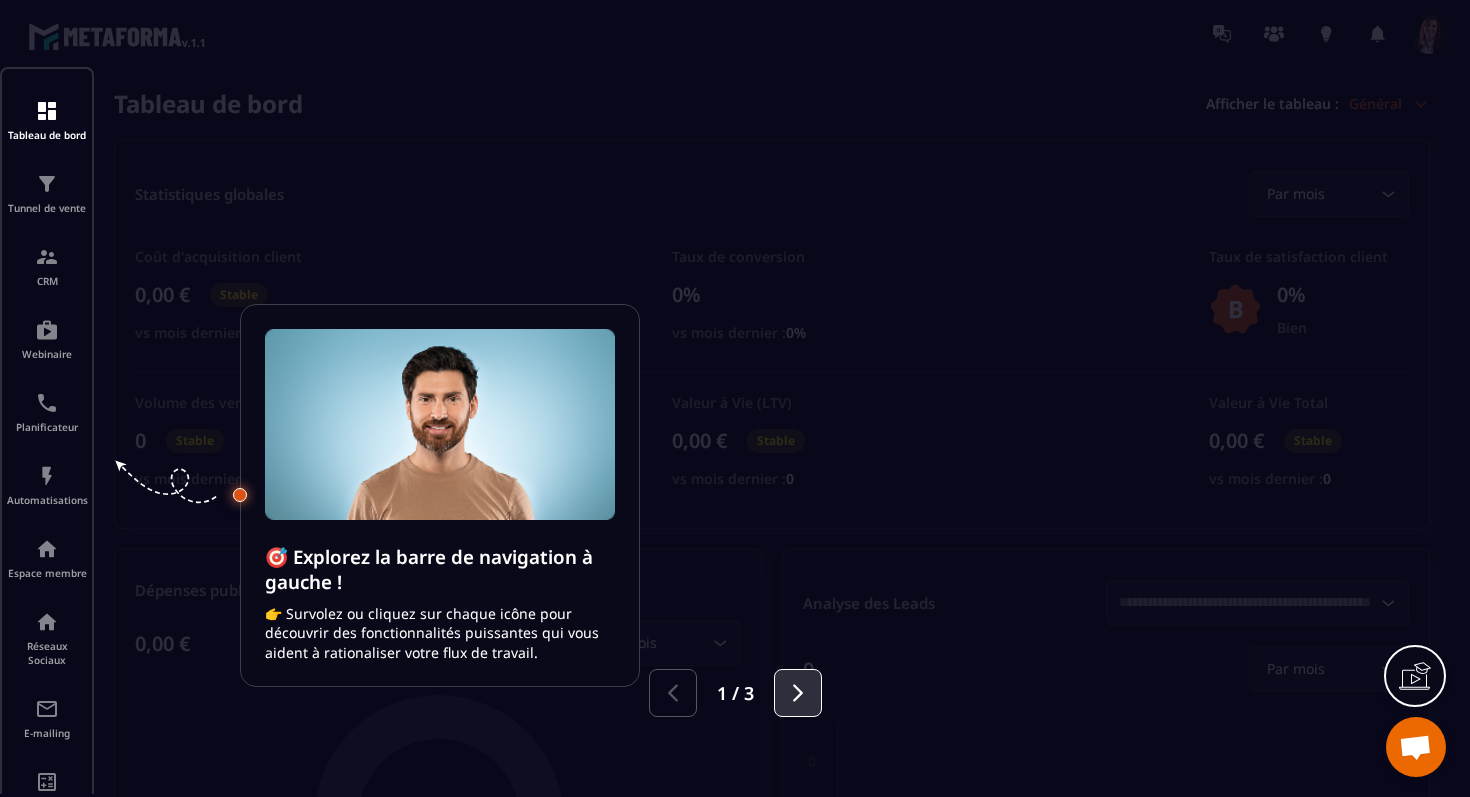 click 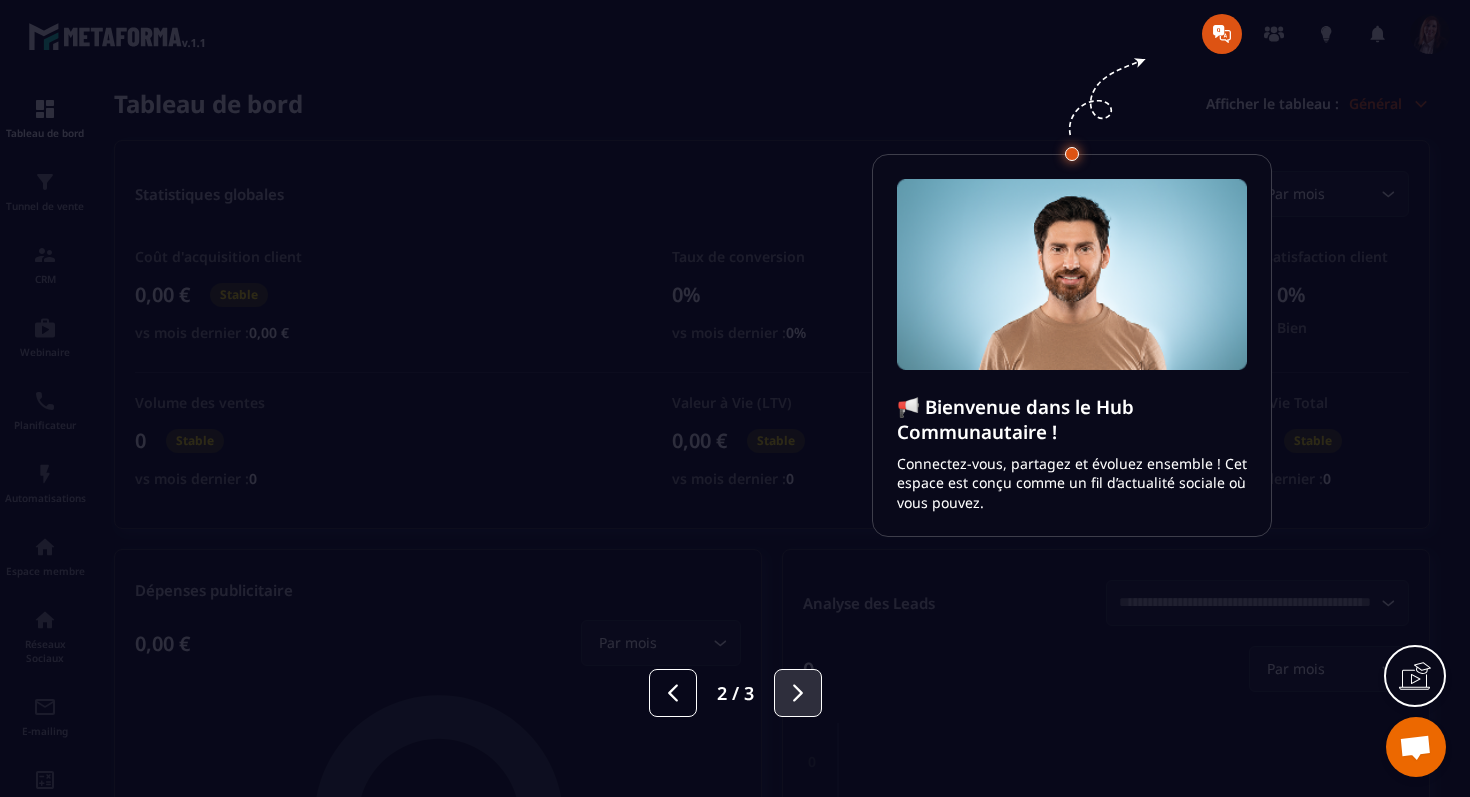 click 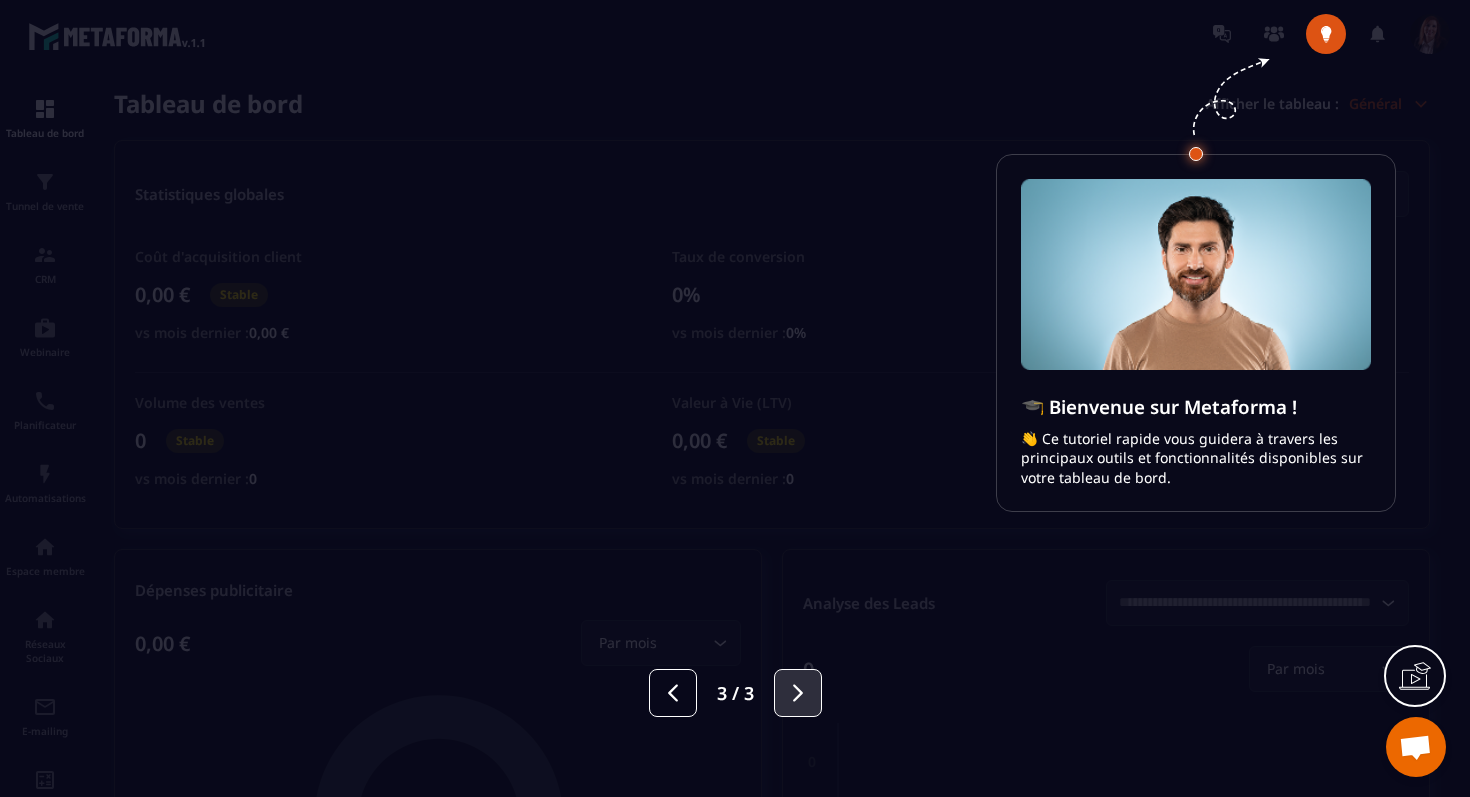 click 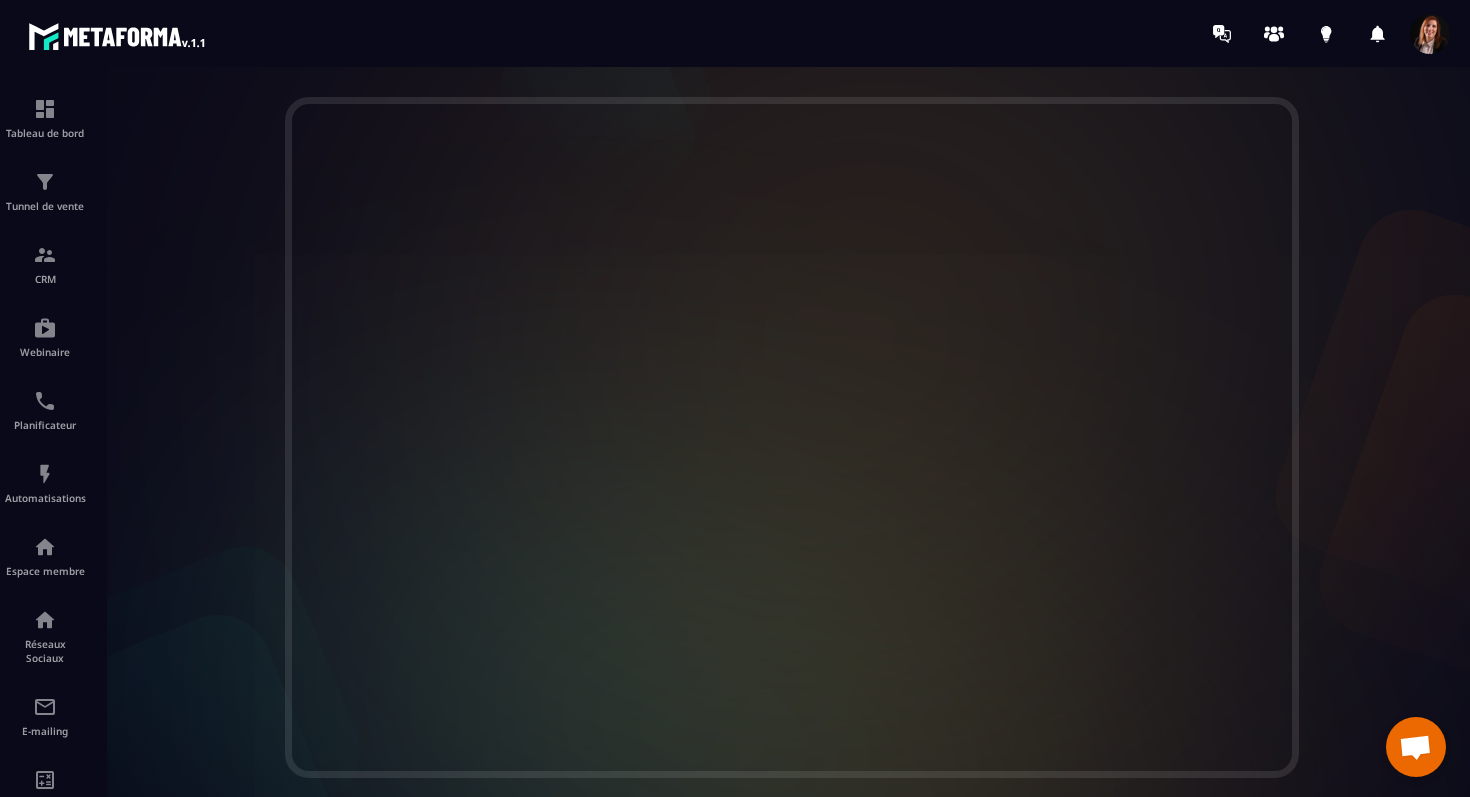scroll, scrollTop: 512, scrollLeft: 0, axis: vertical 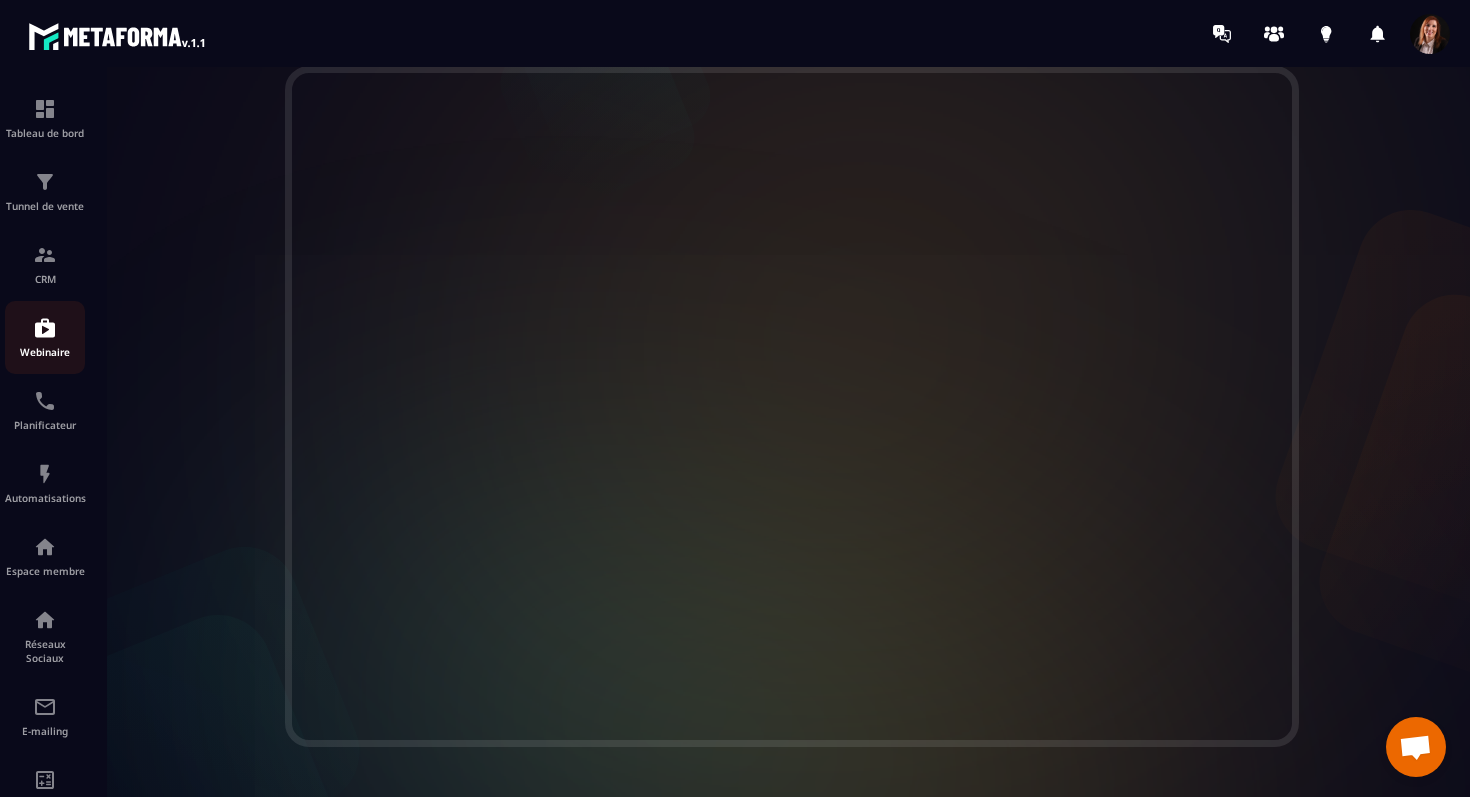 click on "Webinaire" at bounding box center (45, 352) 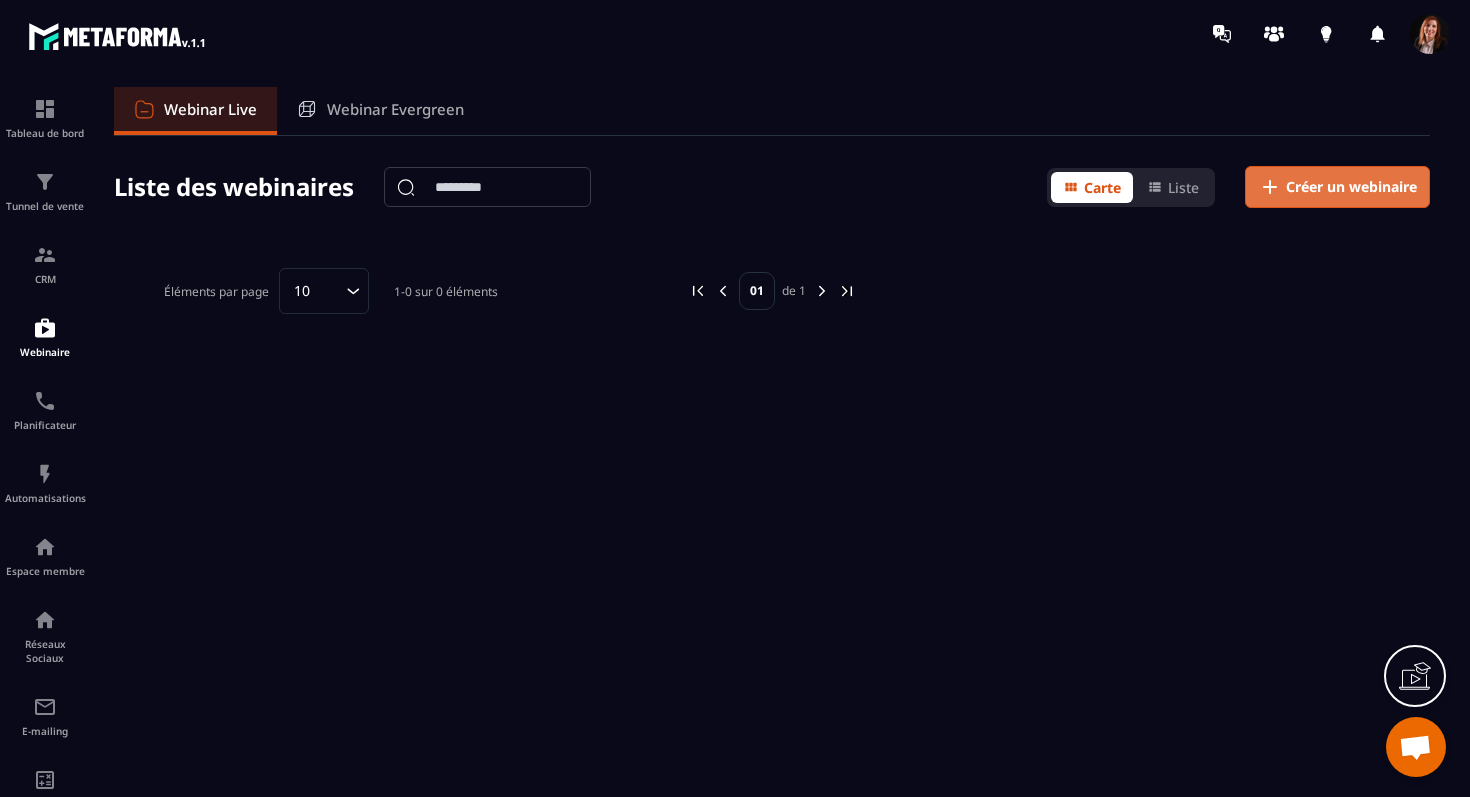 click on "Créer un webinaire" at bounding box center [1351, 187] 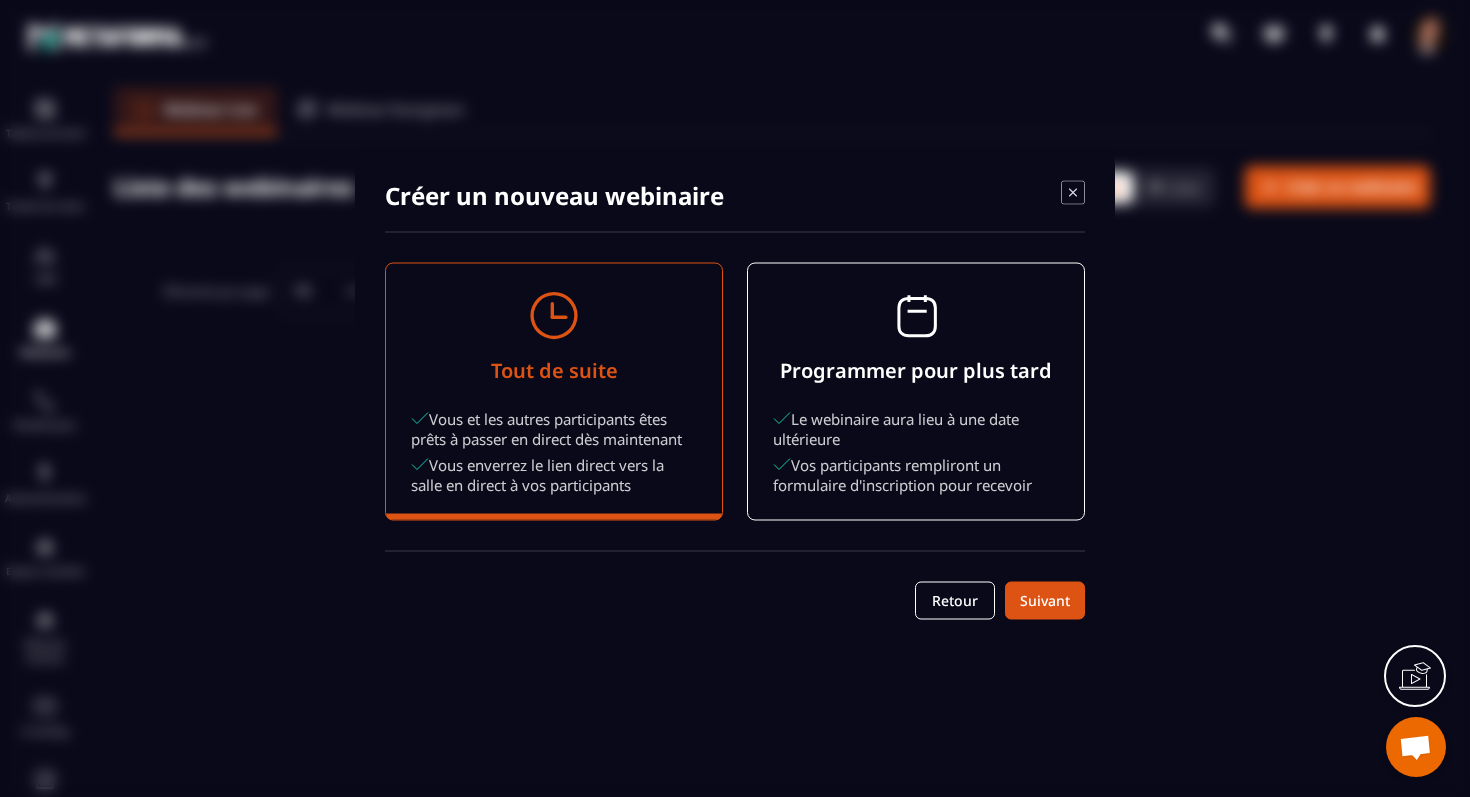click on "Programmer pour plus tard  Le webinaire aura lieu à une date ultérieure  Vos participants rempliront un formulaire d'inscription pour recevoir" at bounding box center (916, 391) 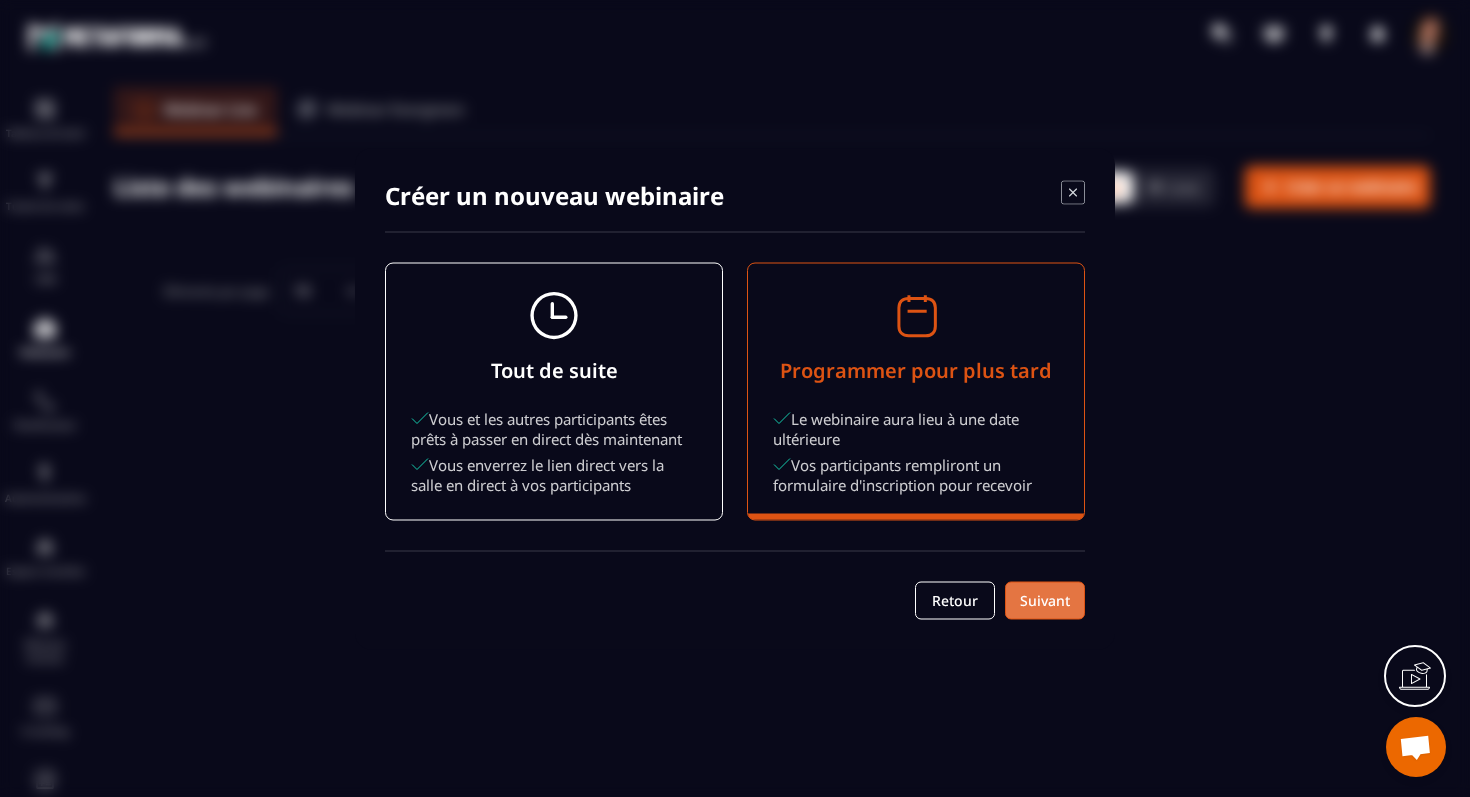 click on "Suivant" at bounding box center (1045, 600) 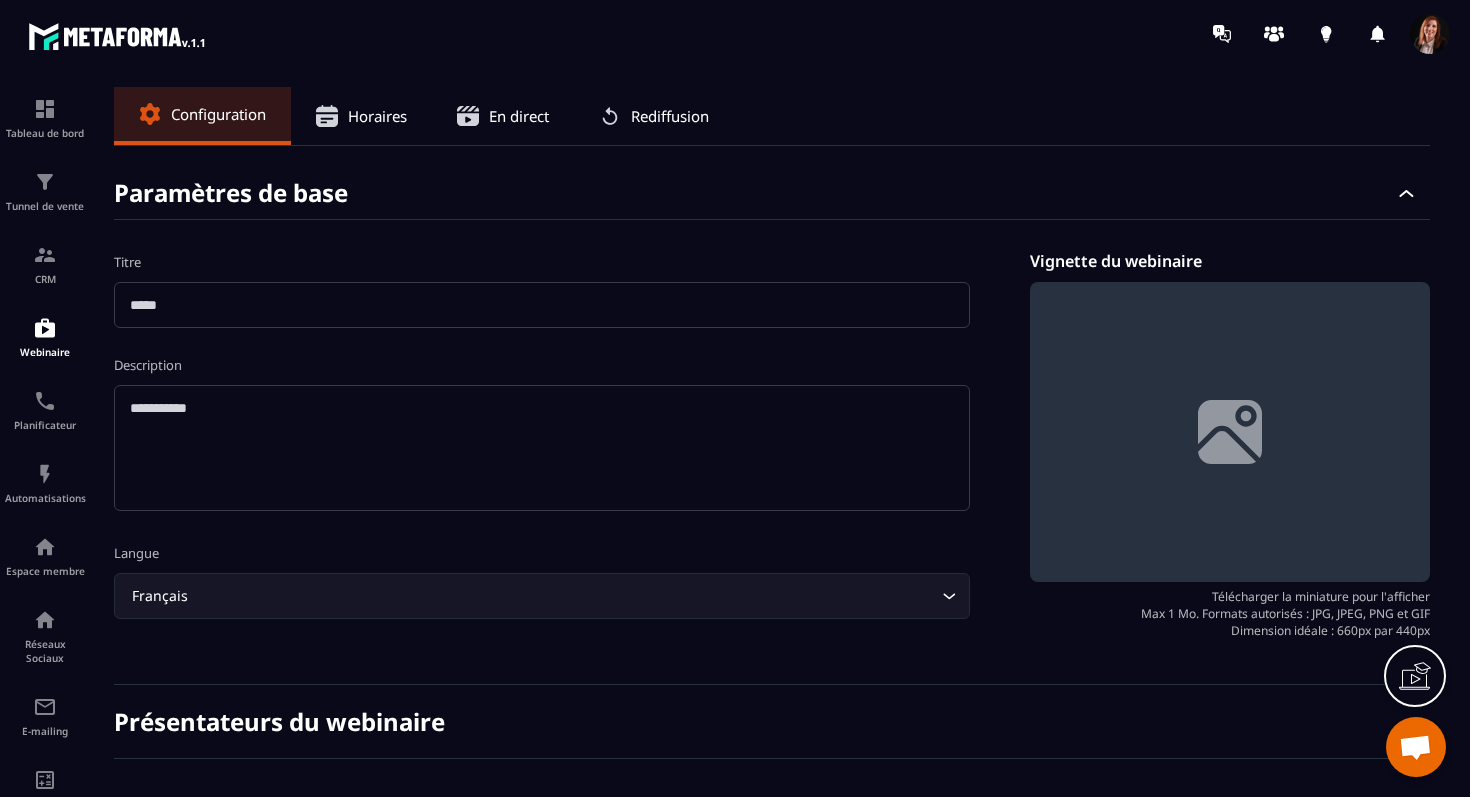 click at bounding box center [542, 305] 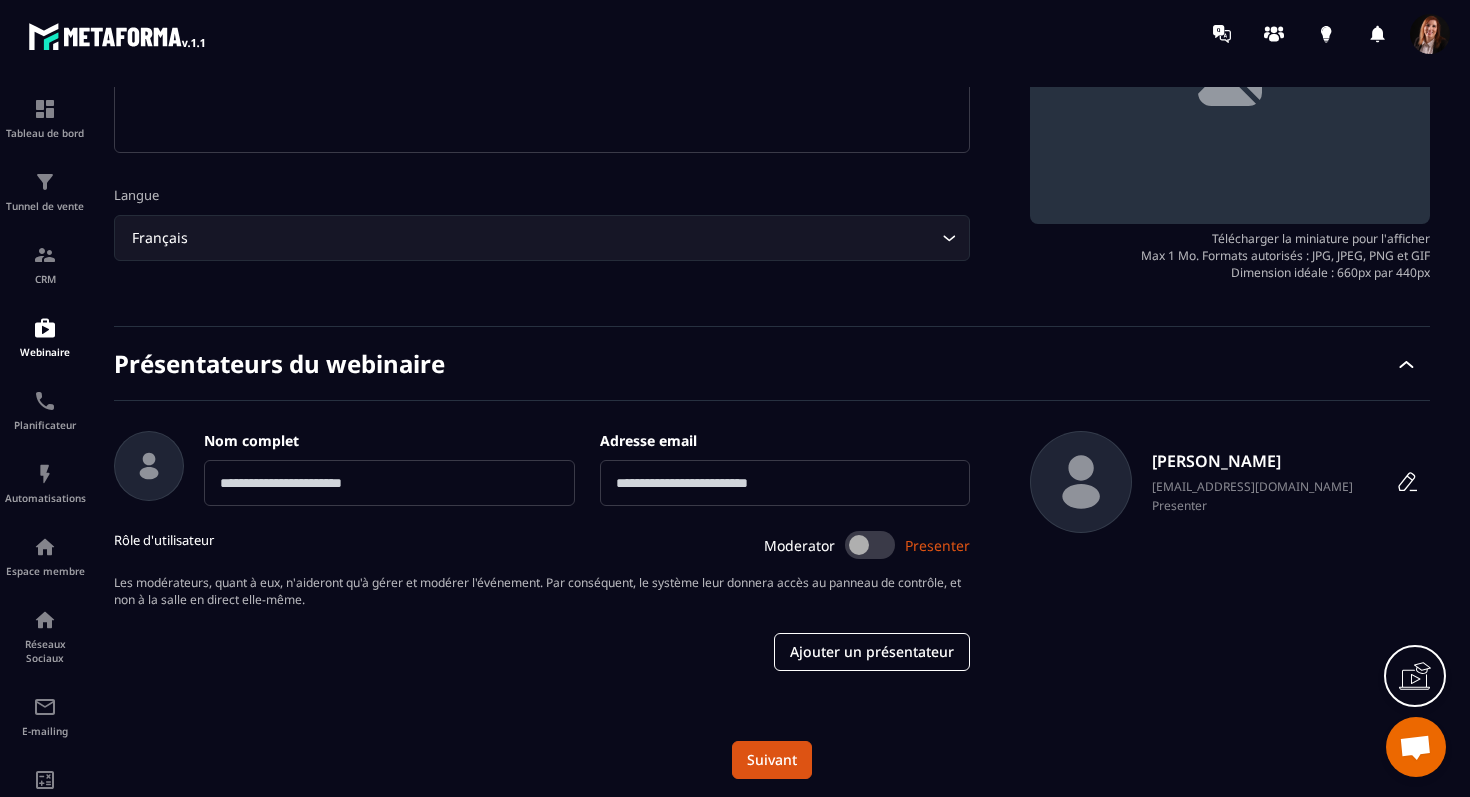 scroll, scrollTop: 363, scrollLeft: 0, axis: vertical 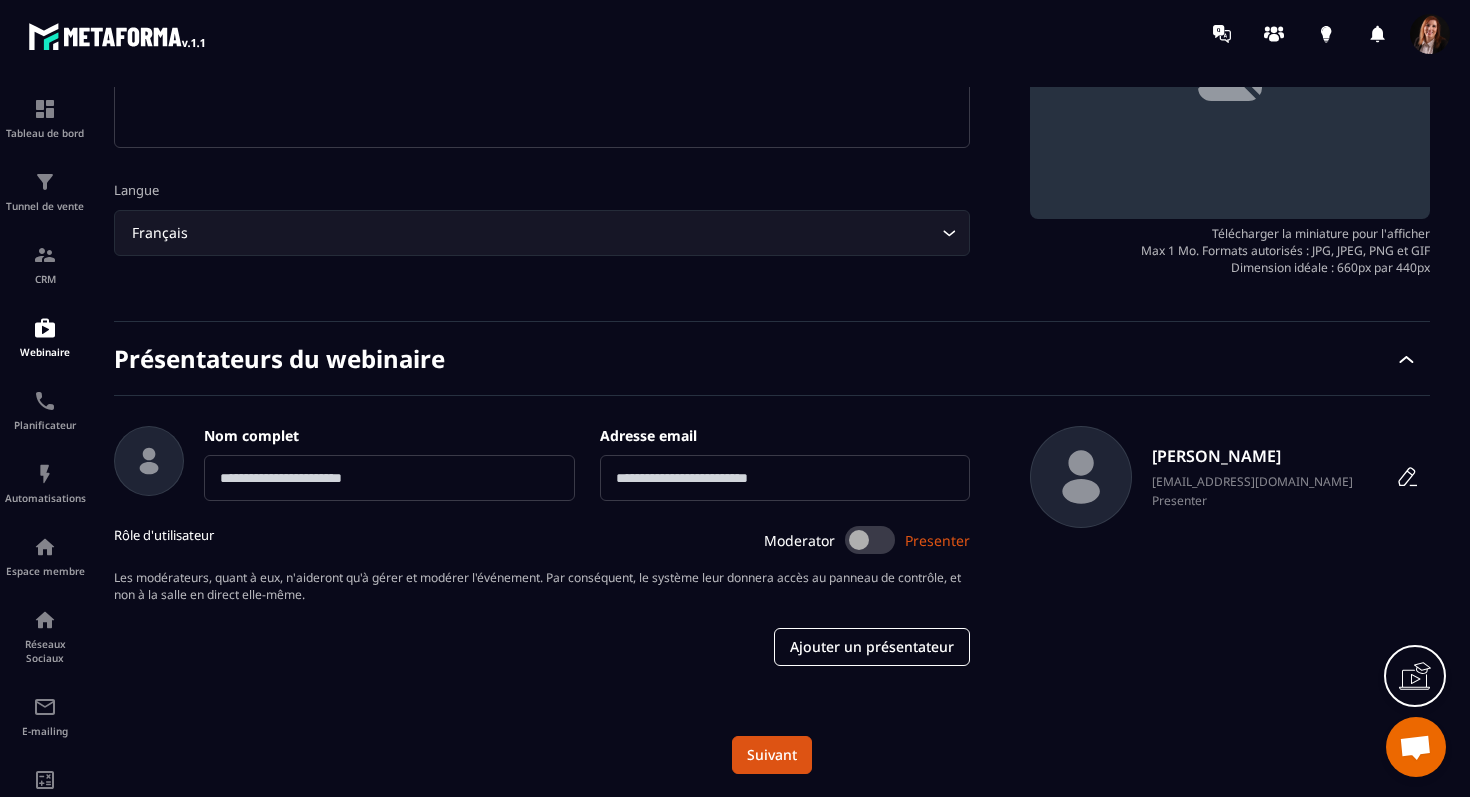 type on "**********" 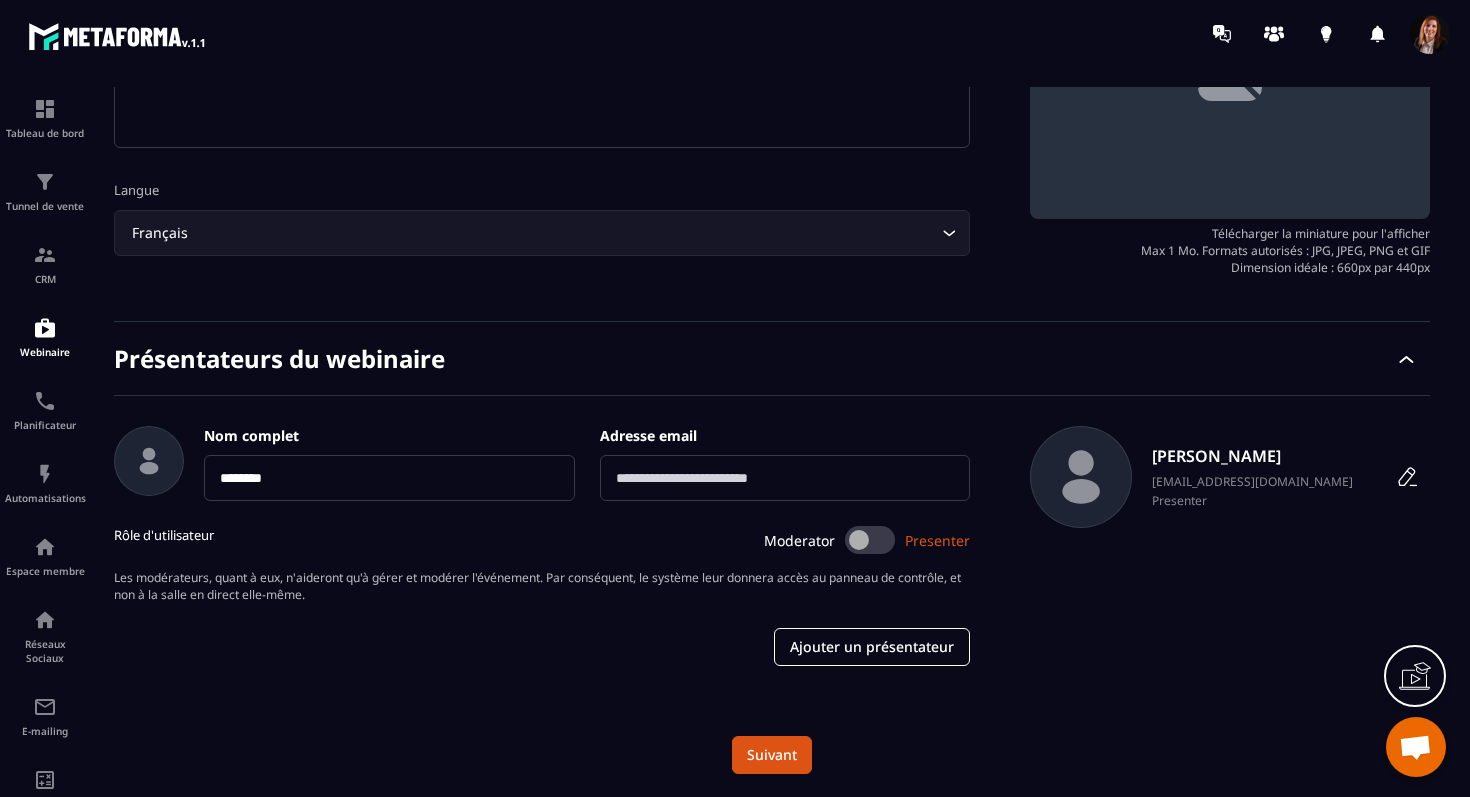 type on "********" 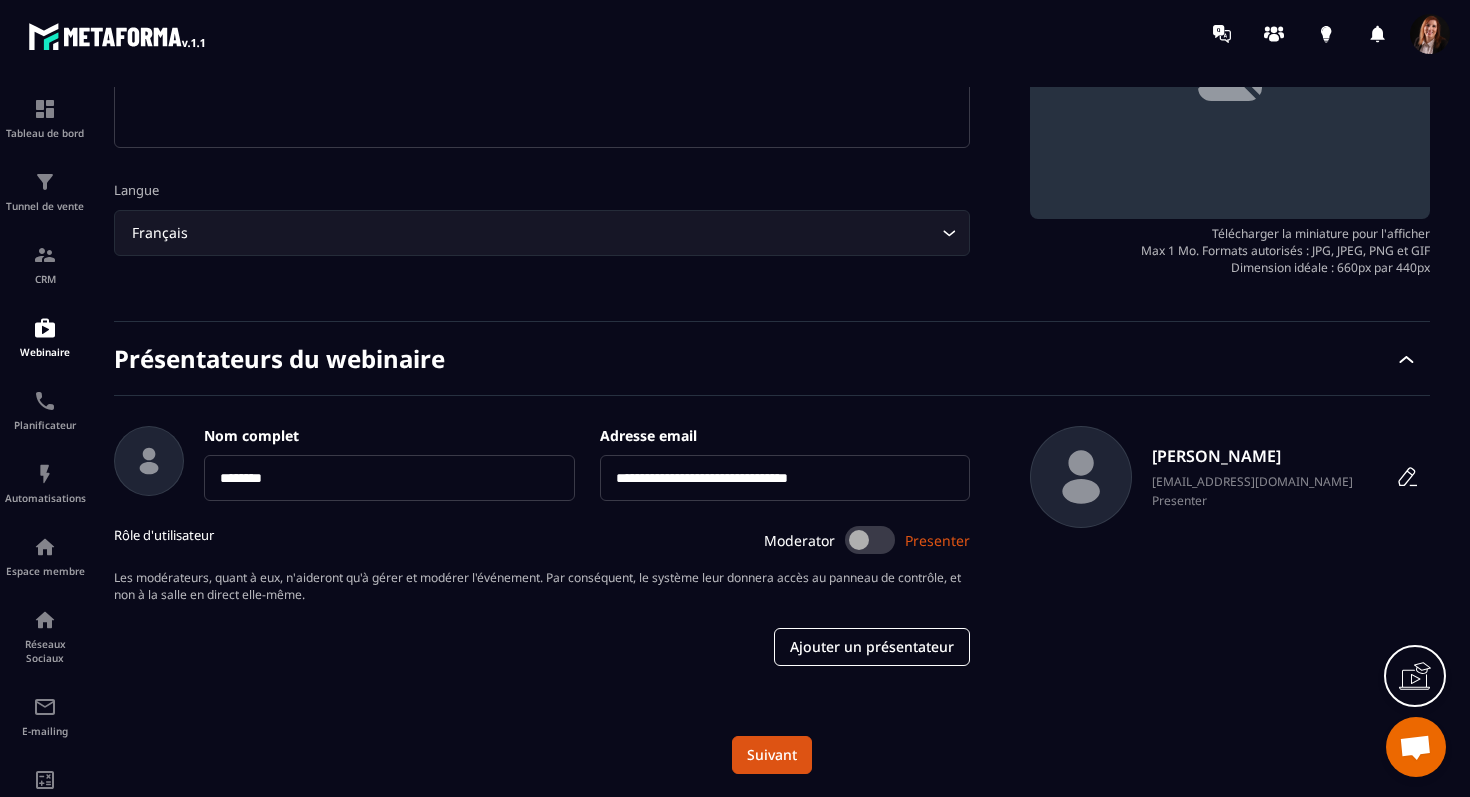 type on "**********" 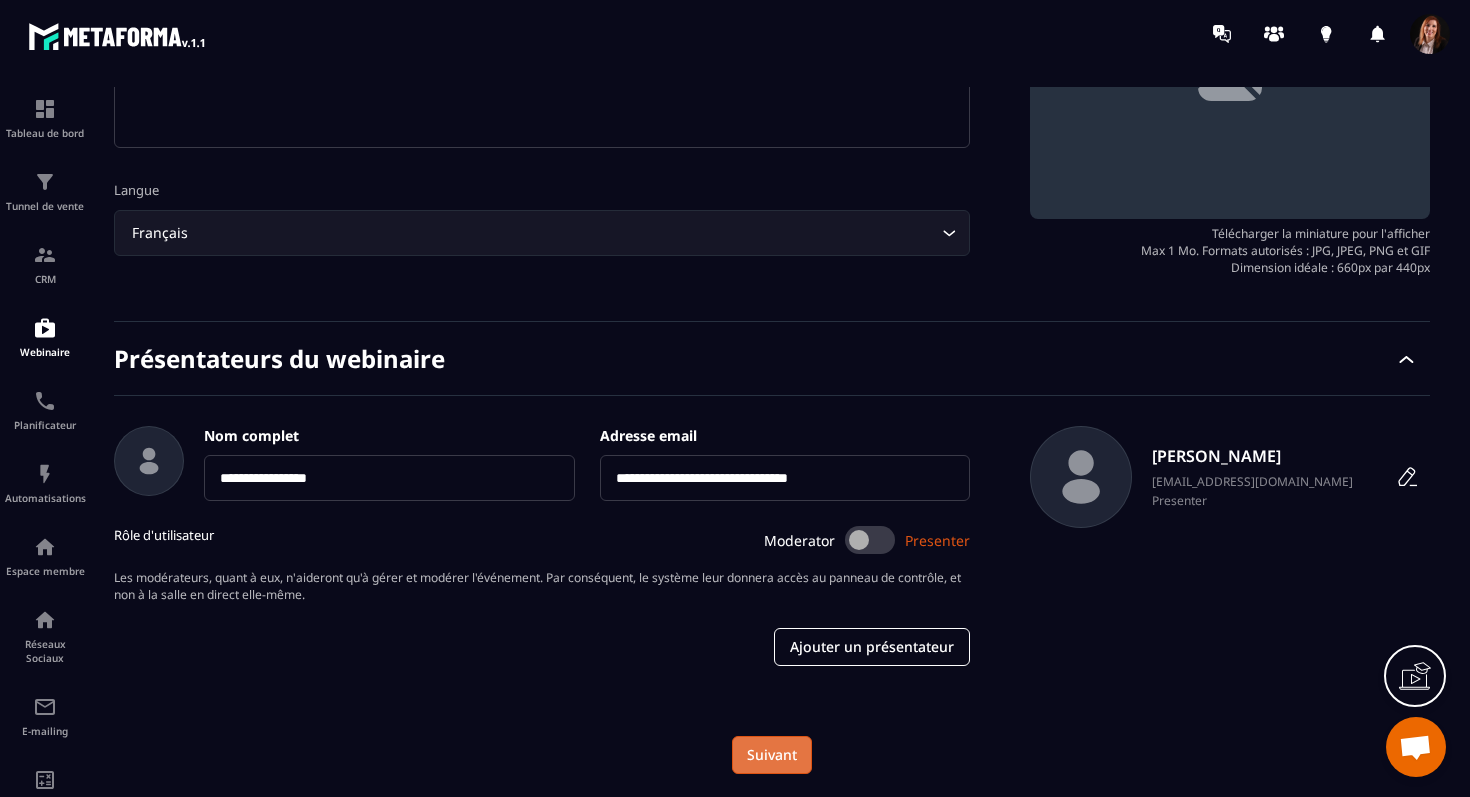 type on "**********" 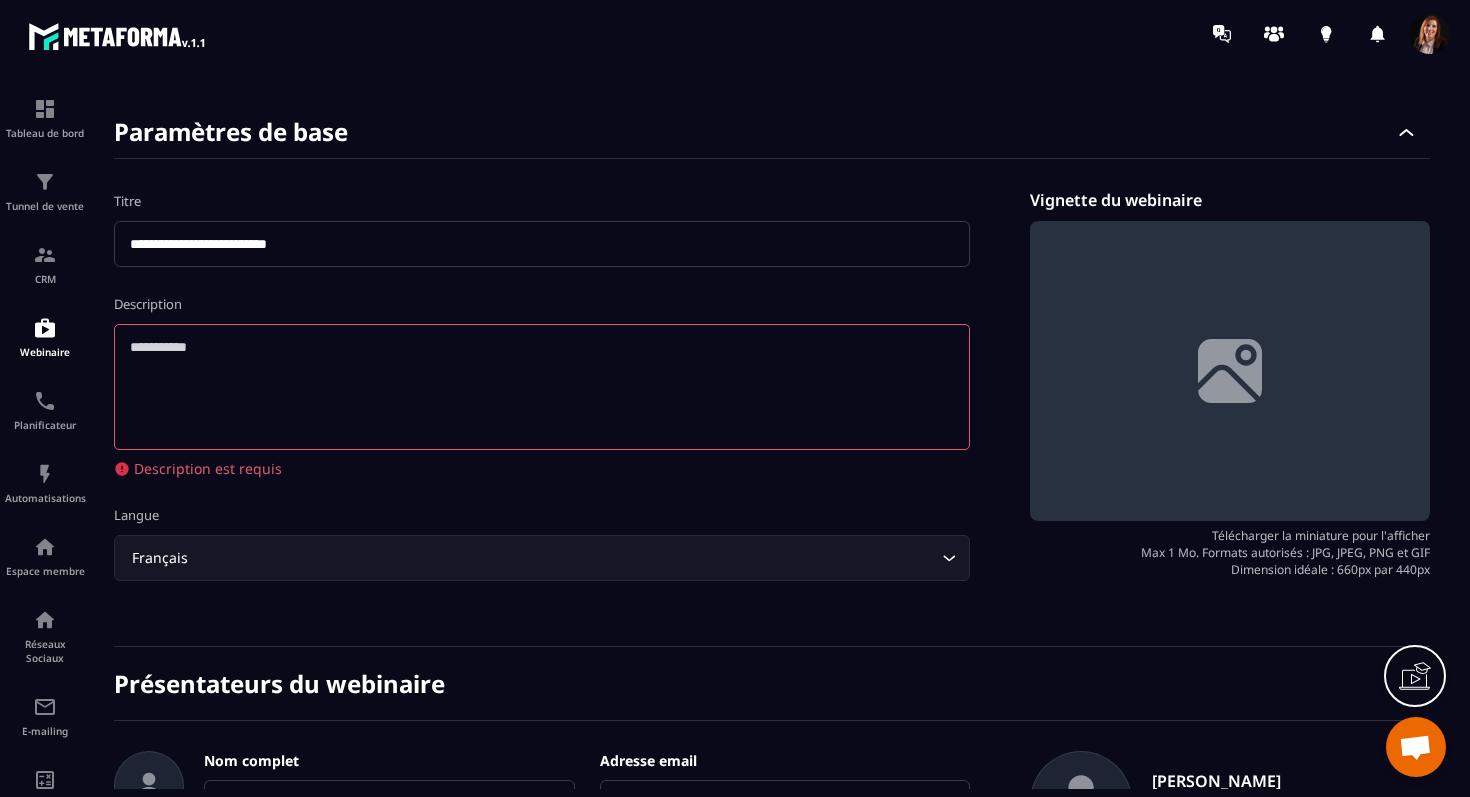 scroll, scrollTop: 17, scrollLeft: 0, axis: vertical 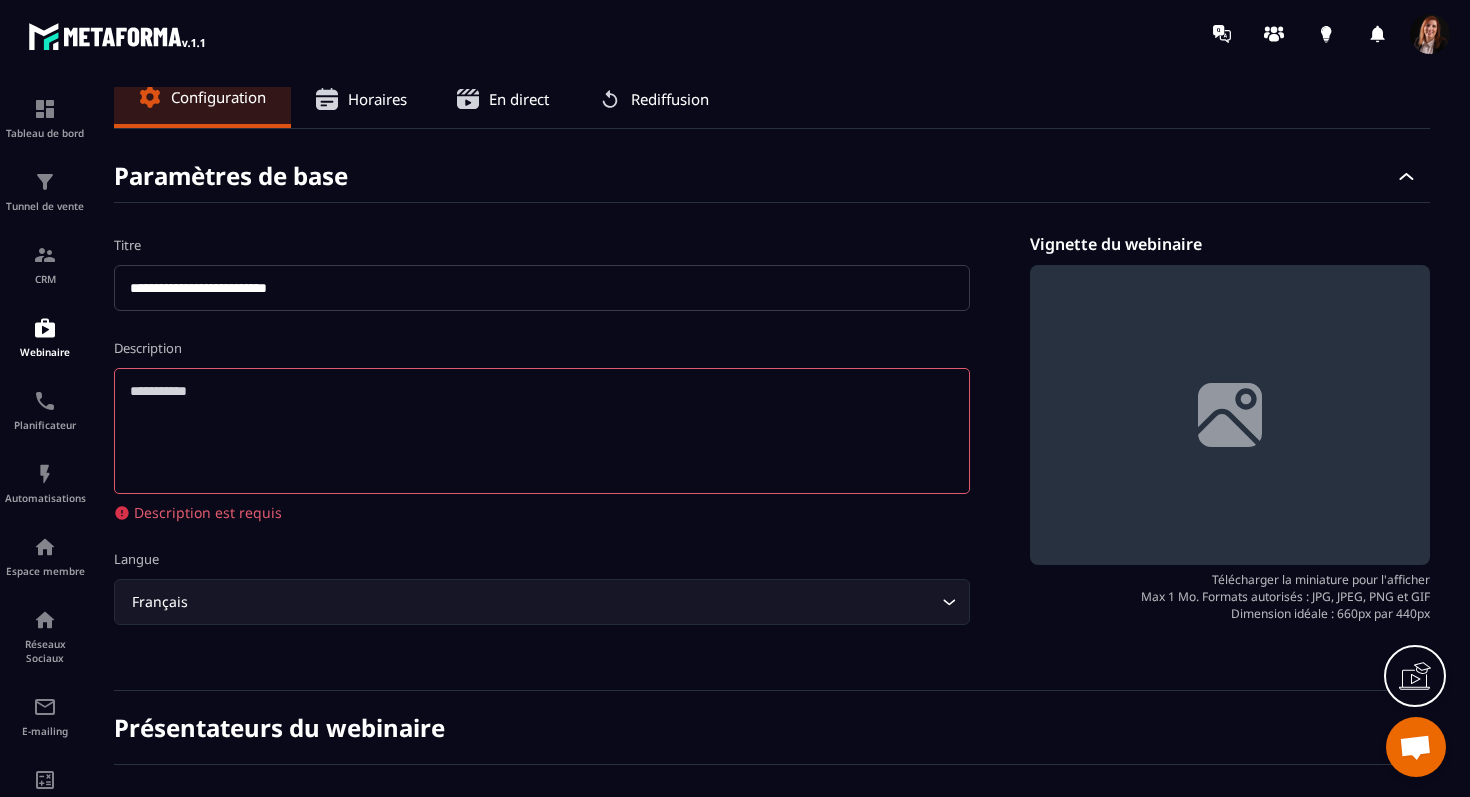 click 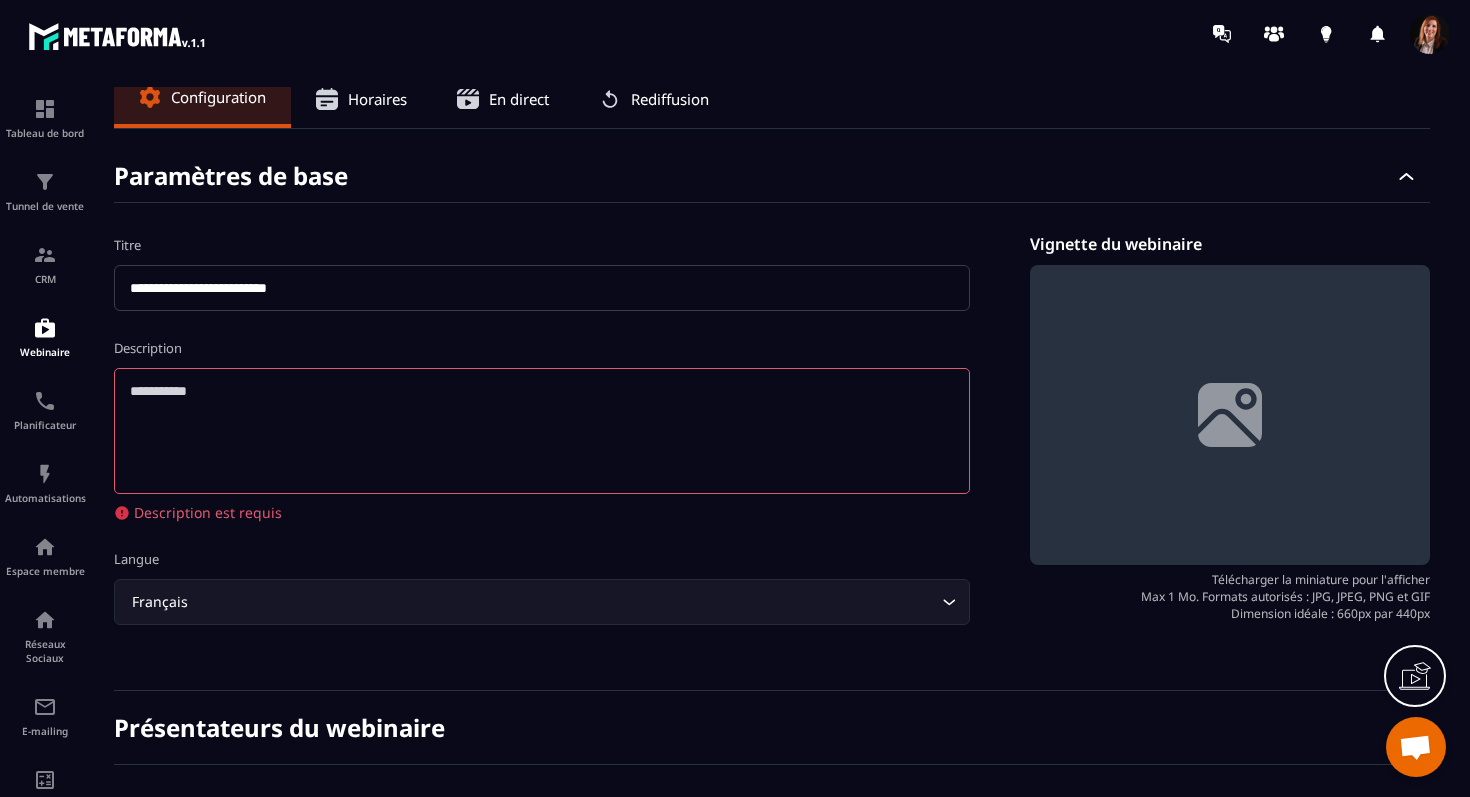 drag, startPoint x: 246, startPoint y: 386, endPoint x: 0, endPoint y: 376, distance: 246.20317 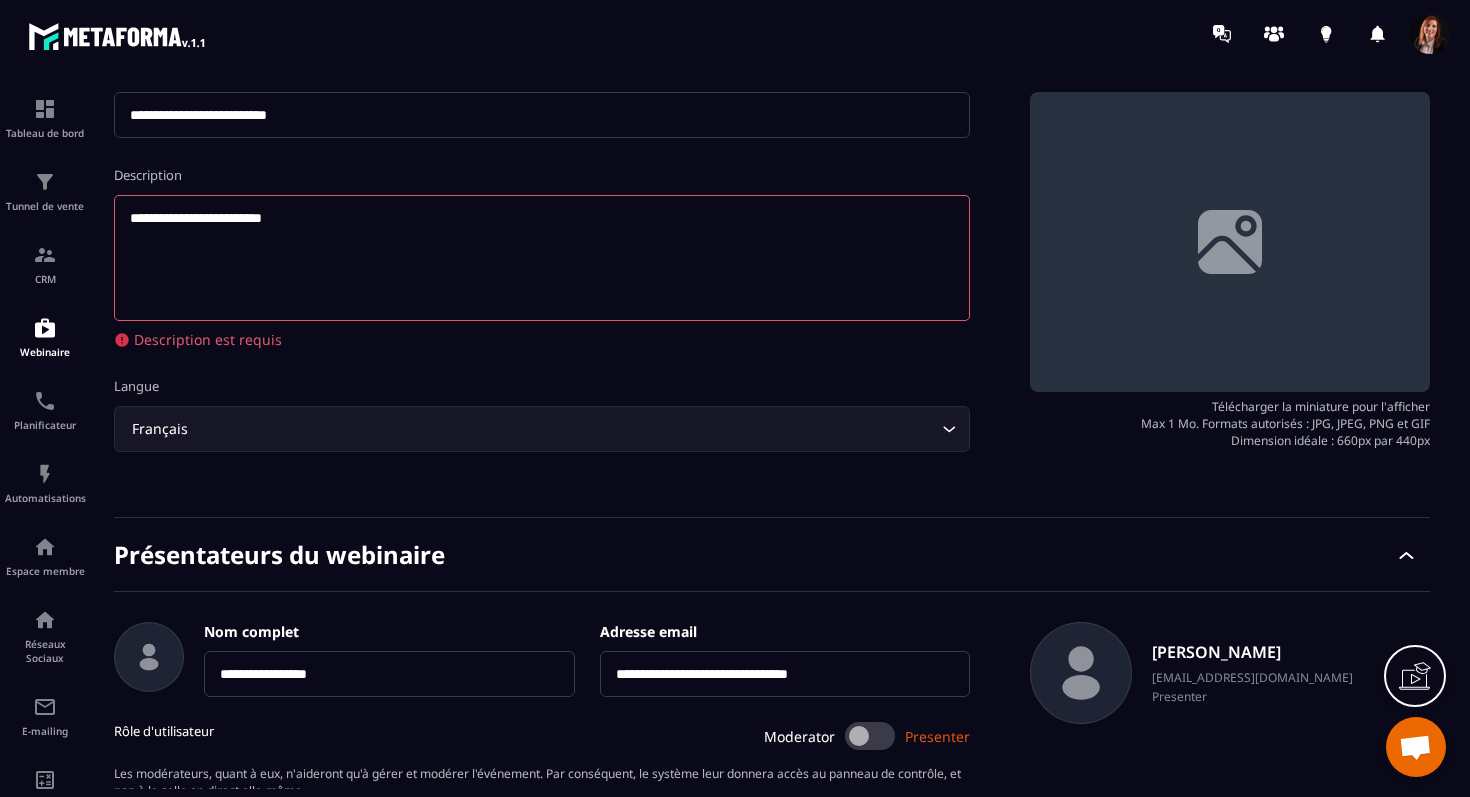 scroll, scrollTop: 386, scrollLeft: 0, axis: vertical 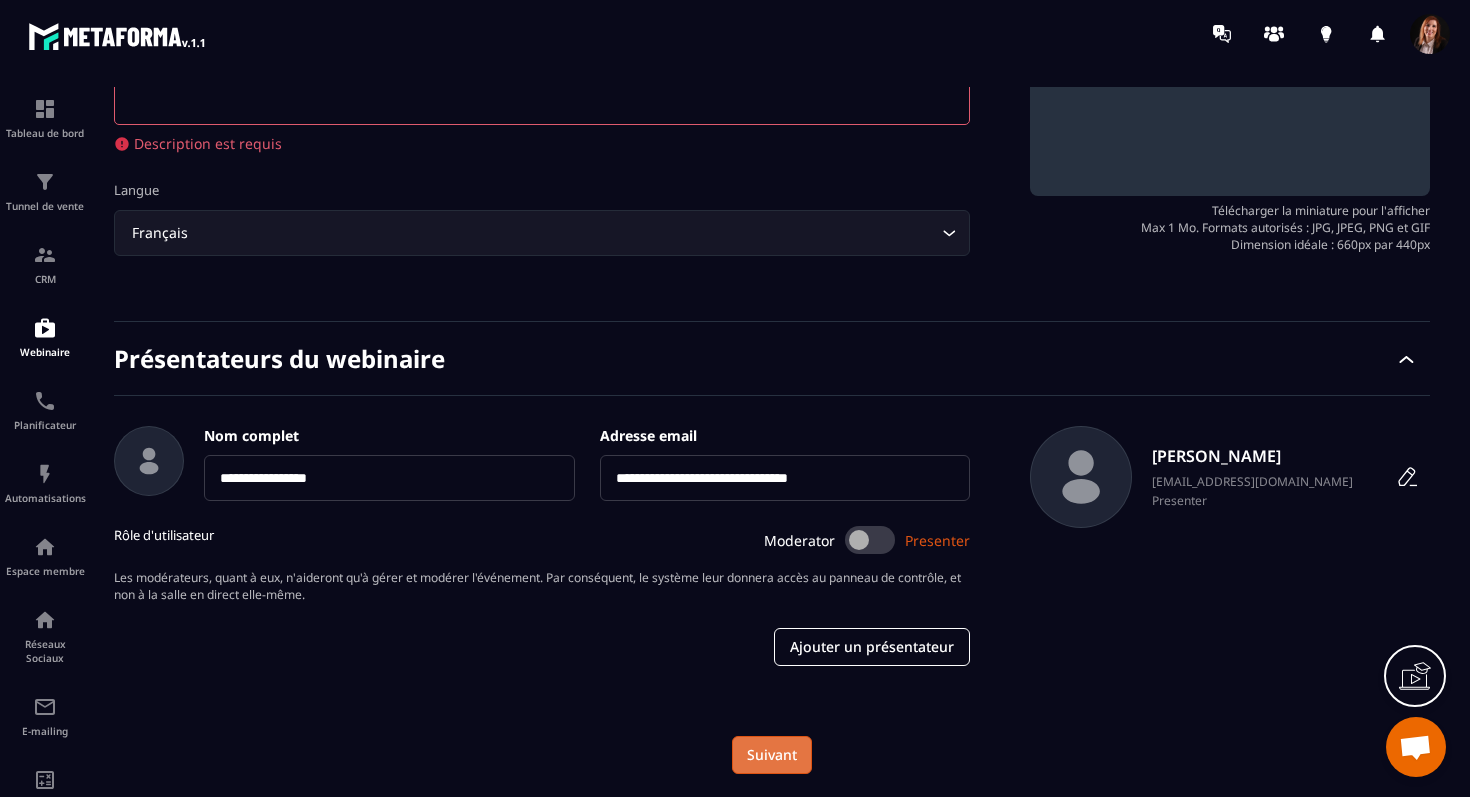 type on "**********" 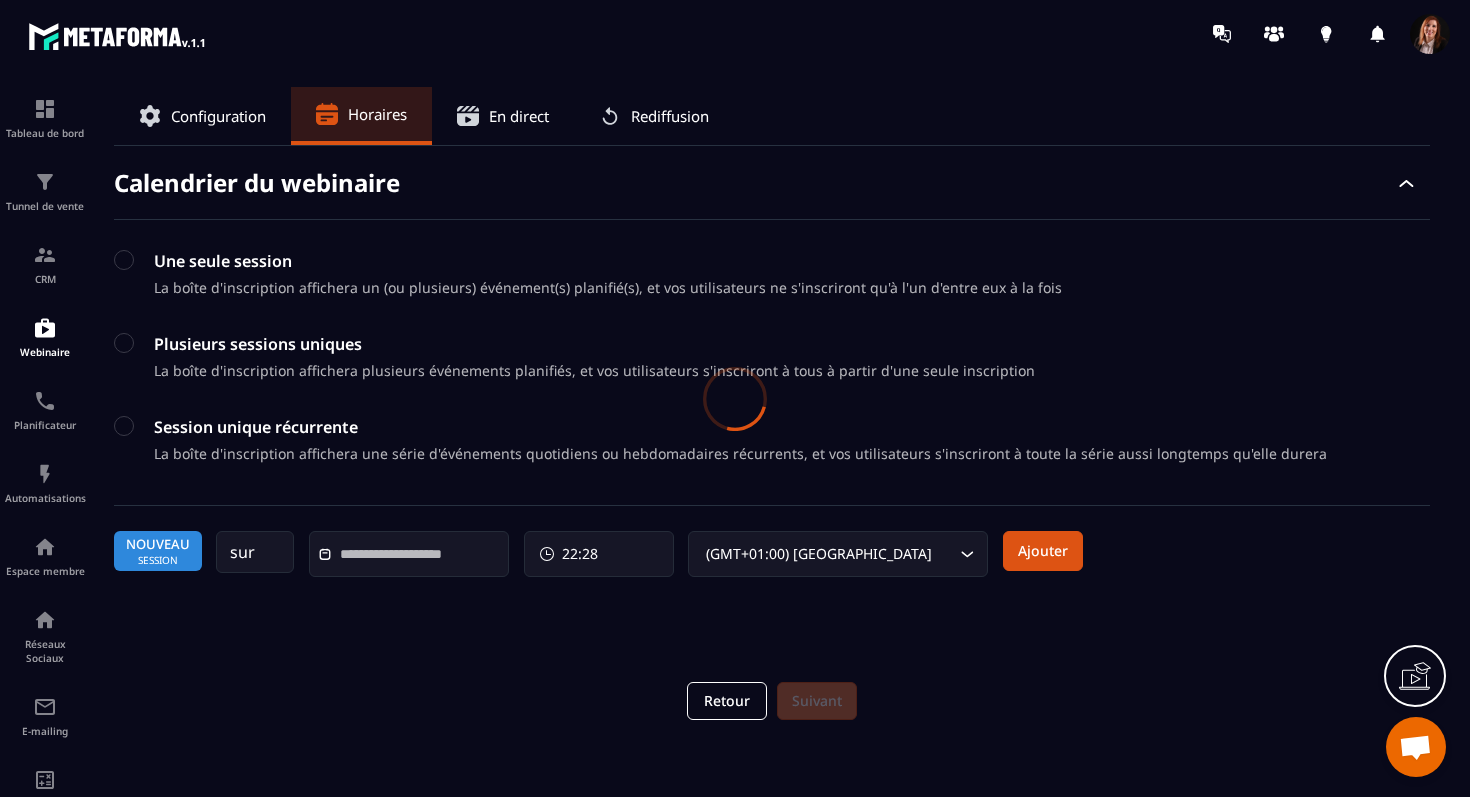 scroll, scrollTop: 0, scrollLeft: 0, axis: both 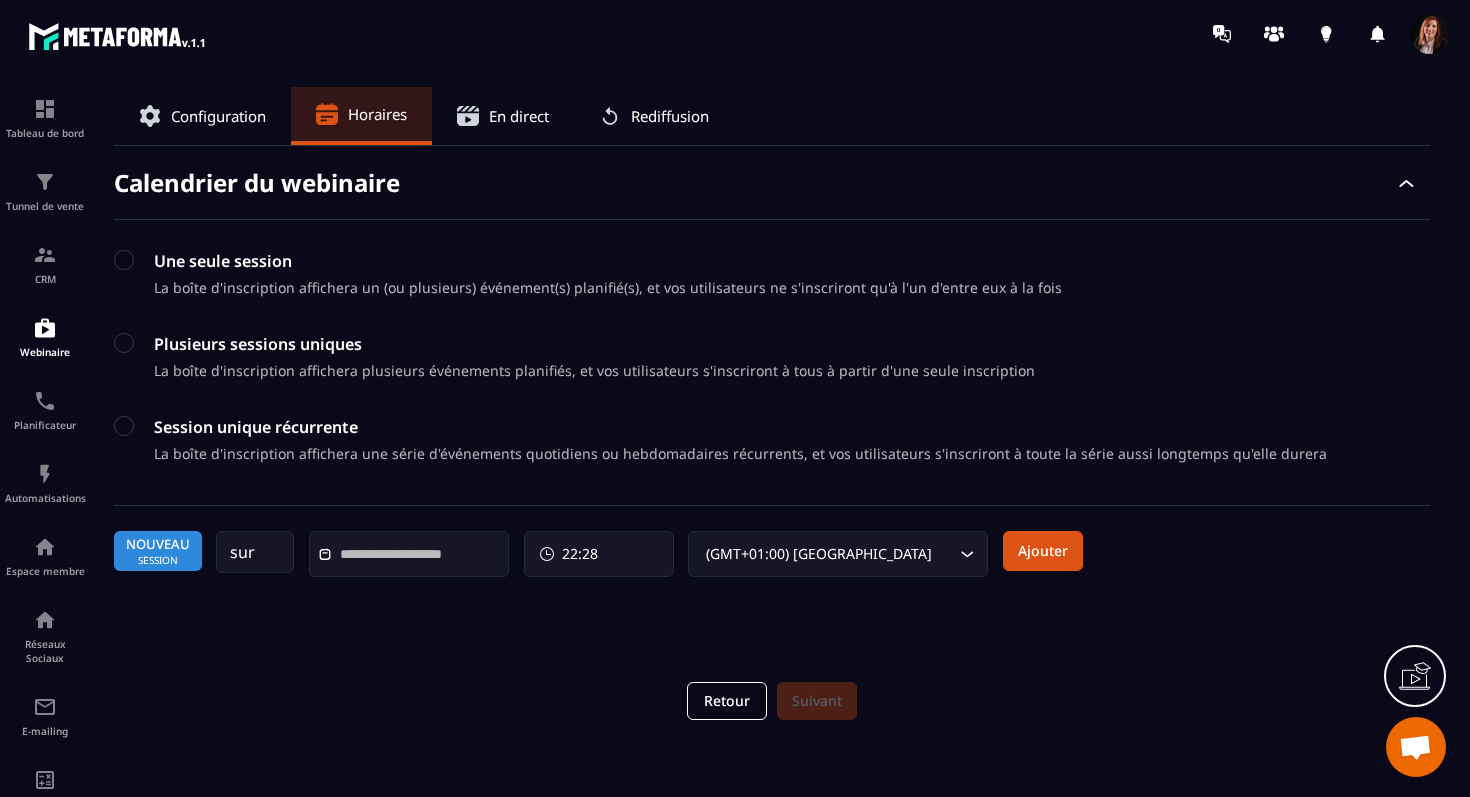click 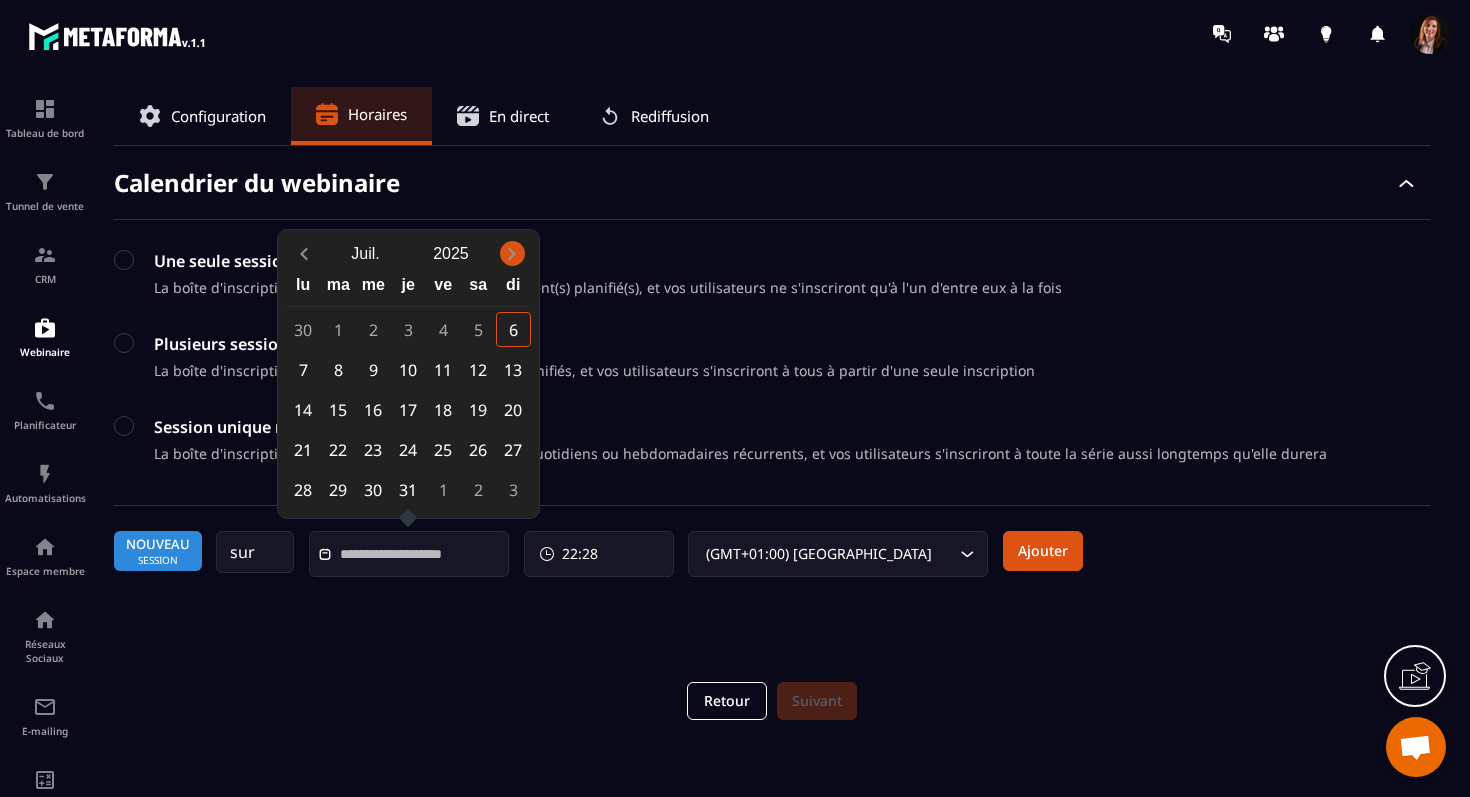 click 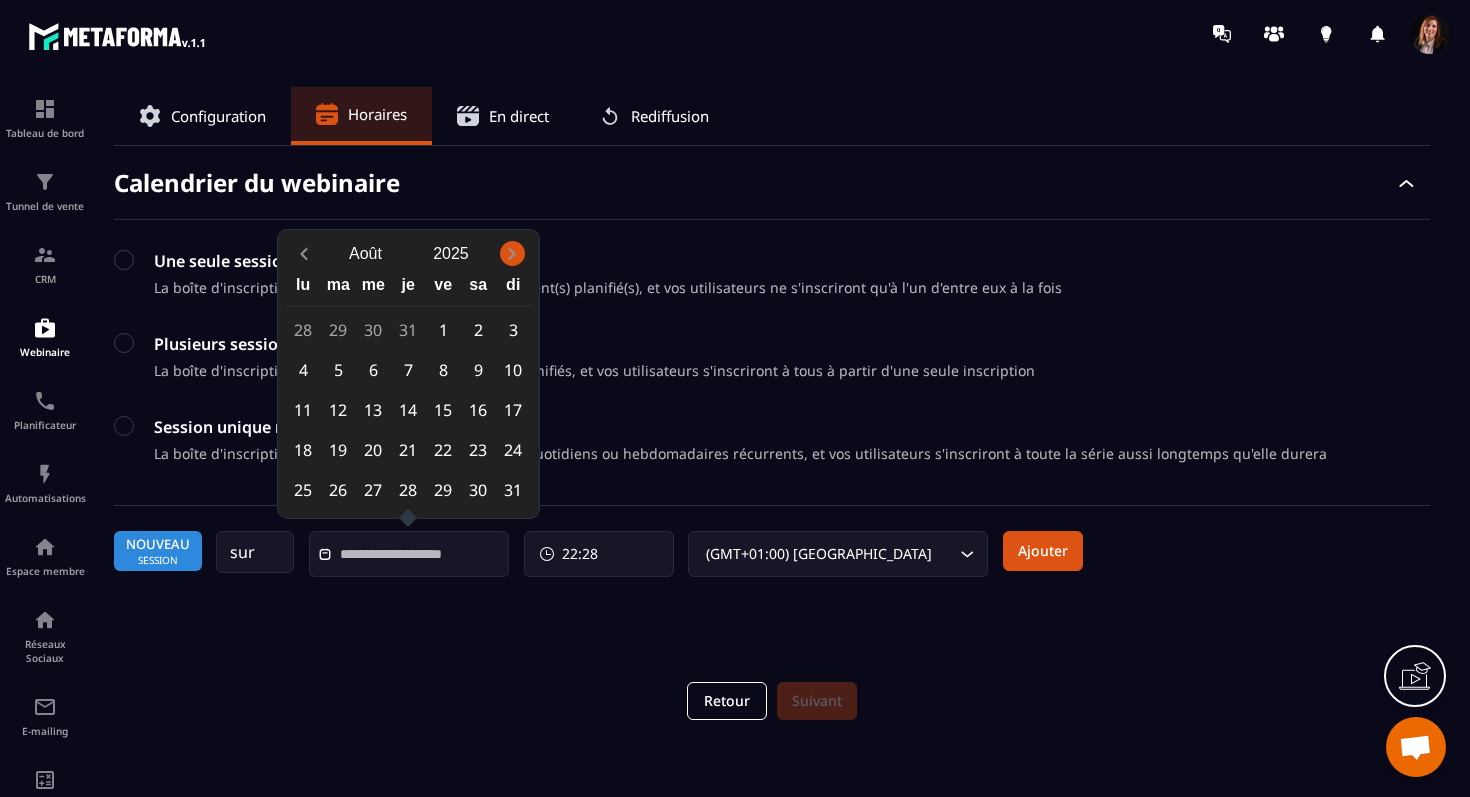 click 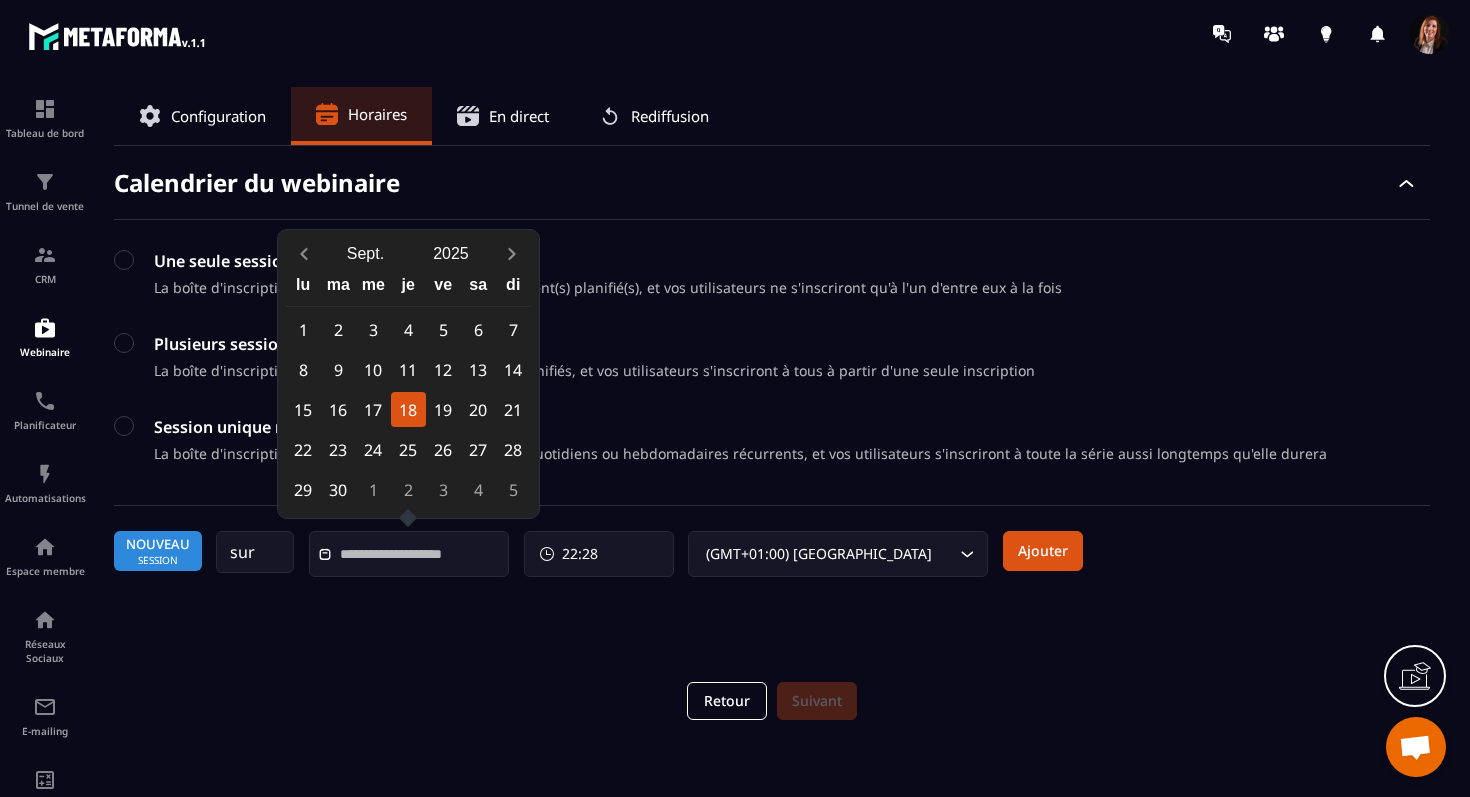 click on "18" at bounding box center (408, 409) 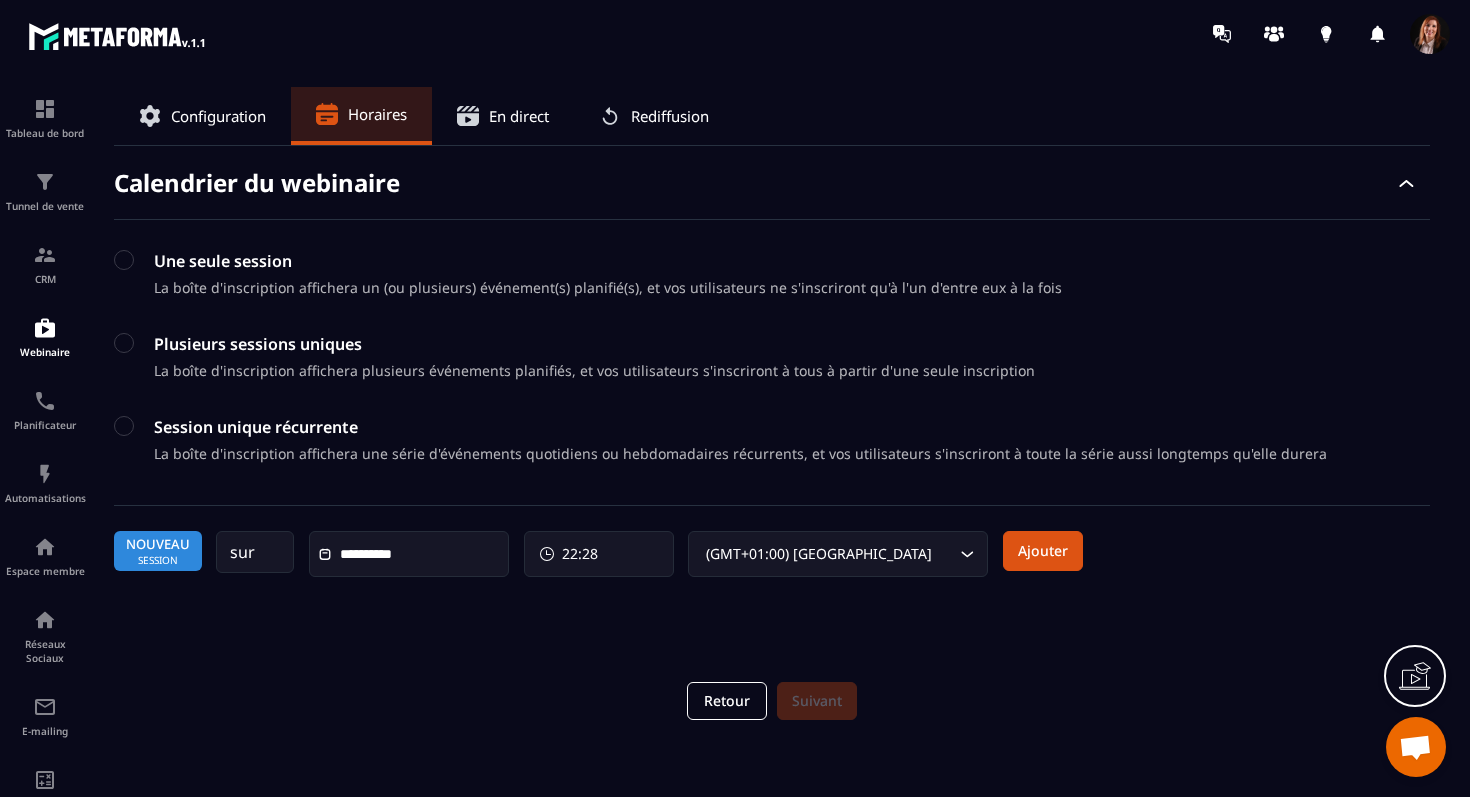click on "22:28" at bounding box center [599, 554] 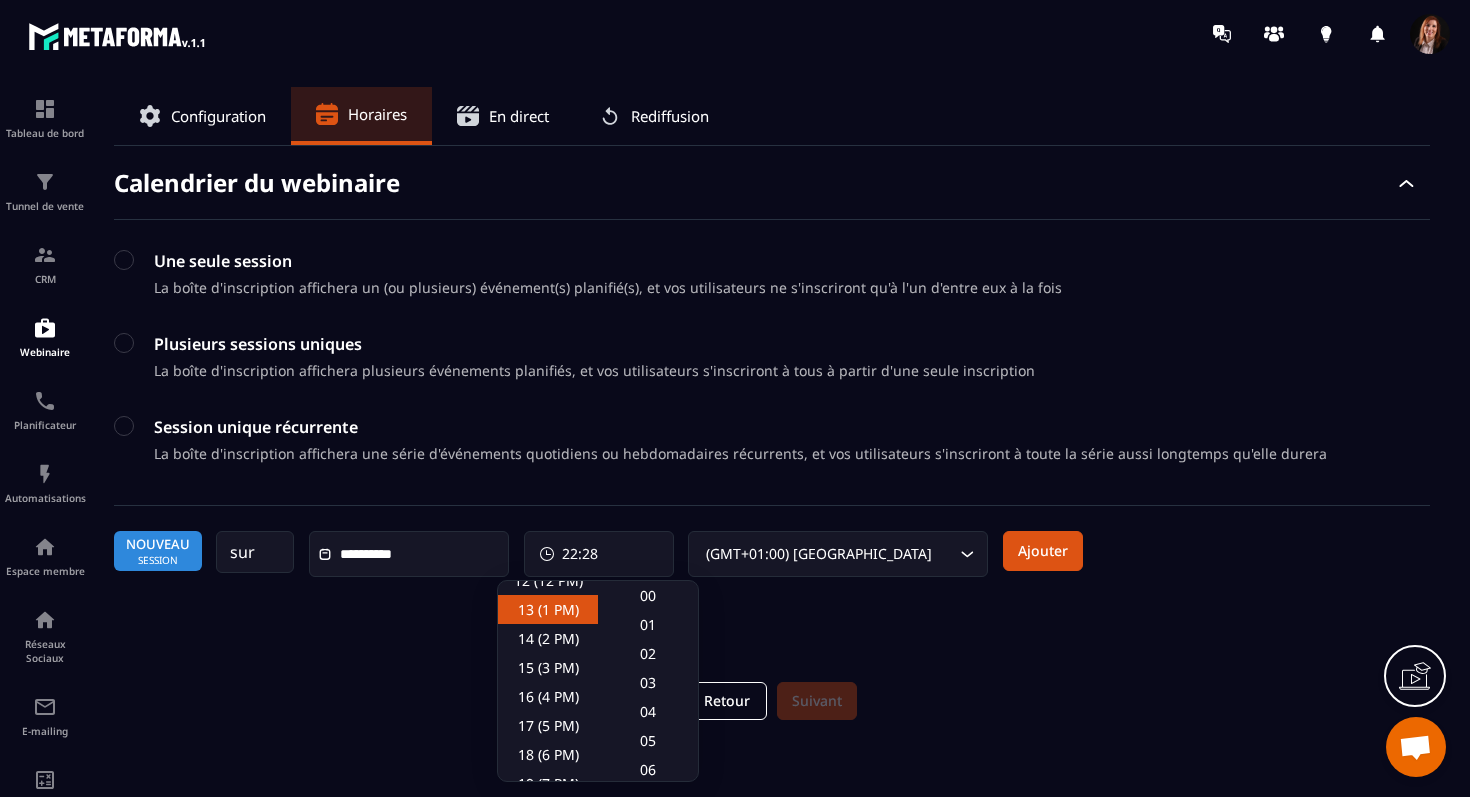 scroll, scrollTop: 368, scrollLeft: 0, axis: vertical 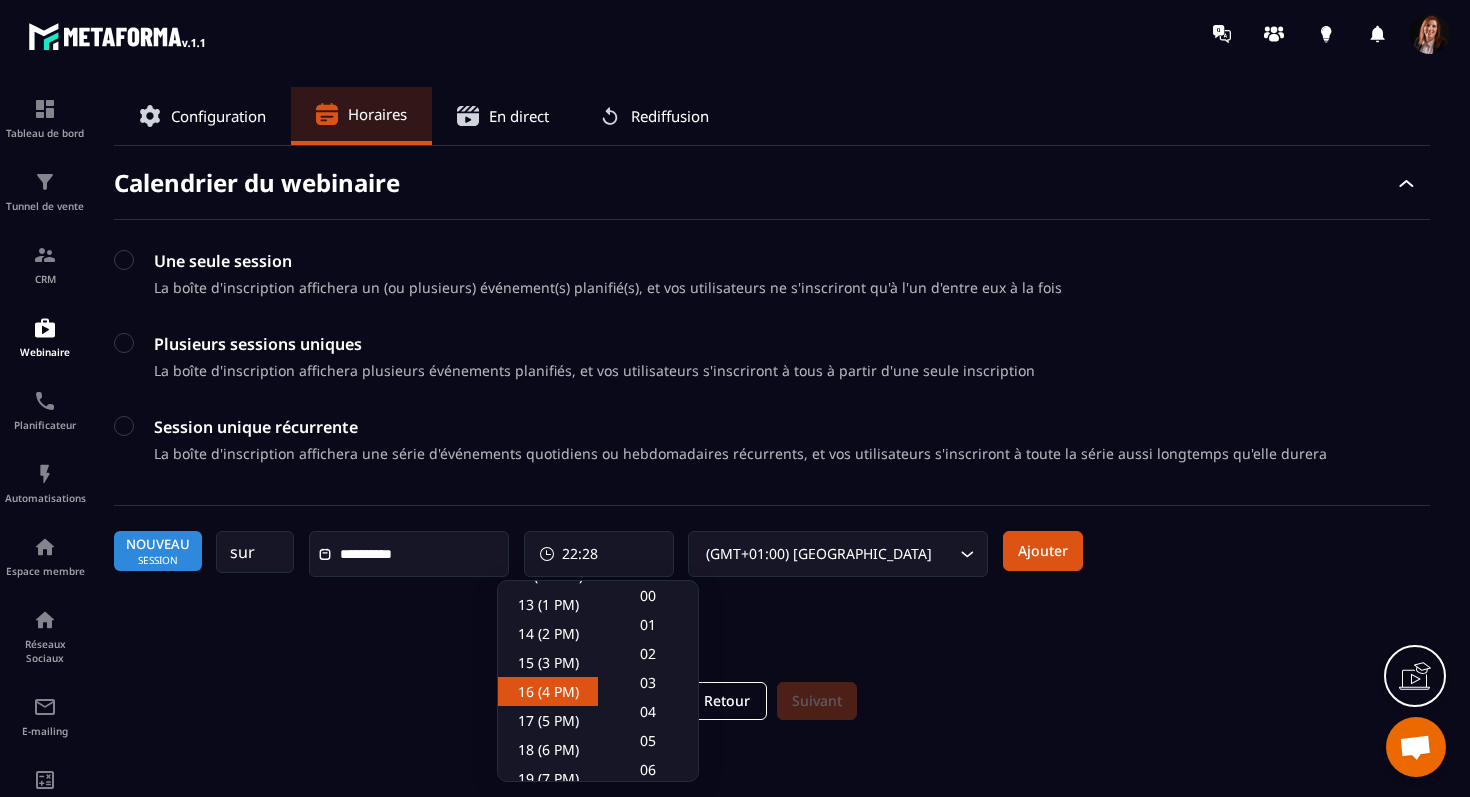 click on "16 (4 PM)" 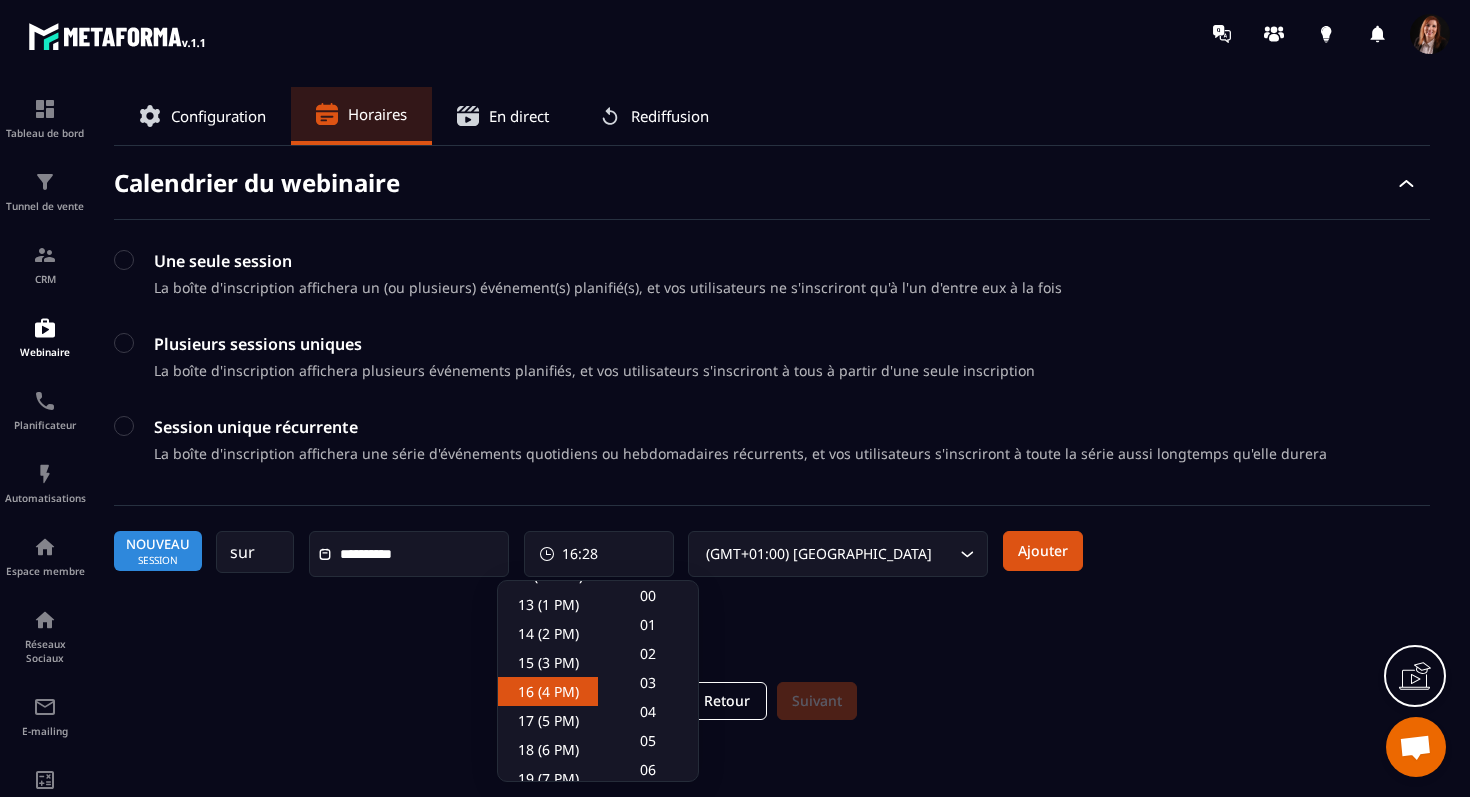 click on "16 (4 PM)" 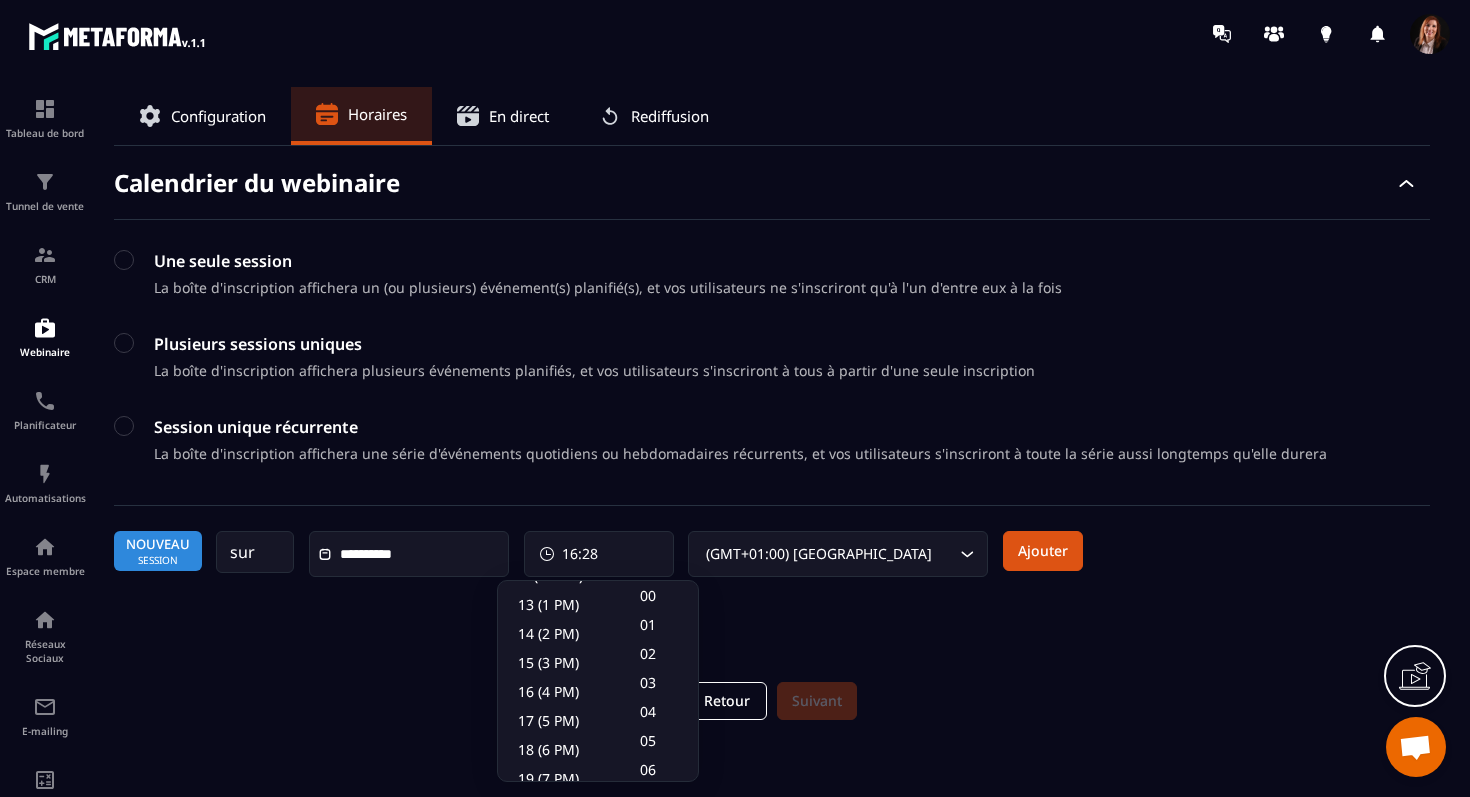 click on "16:28" at bounding box center [599, 554] 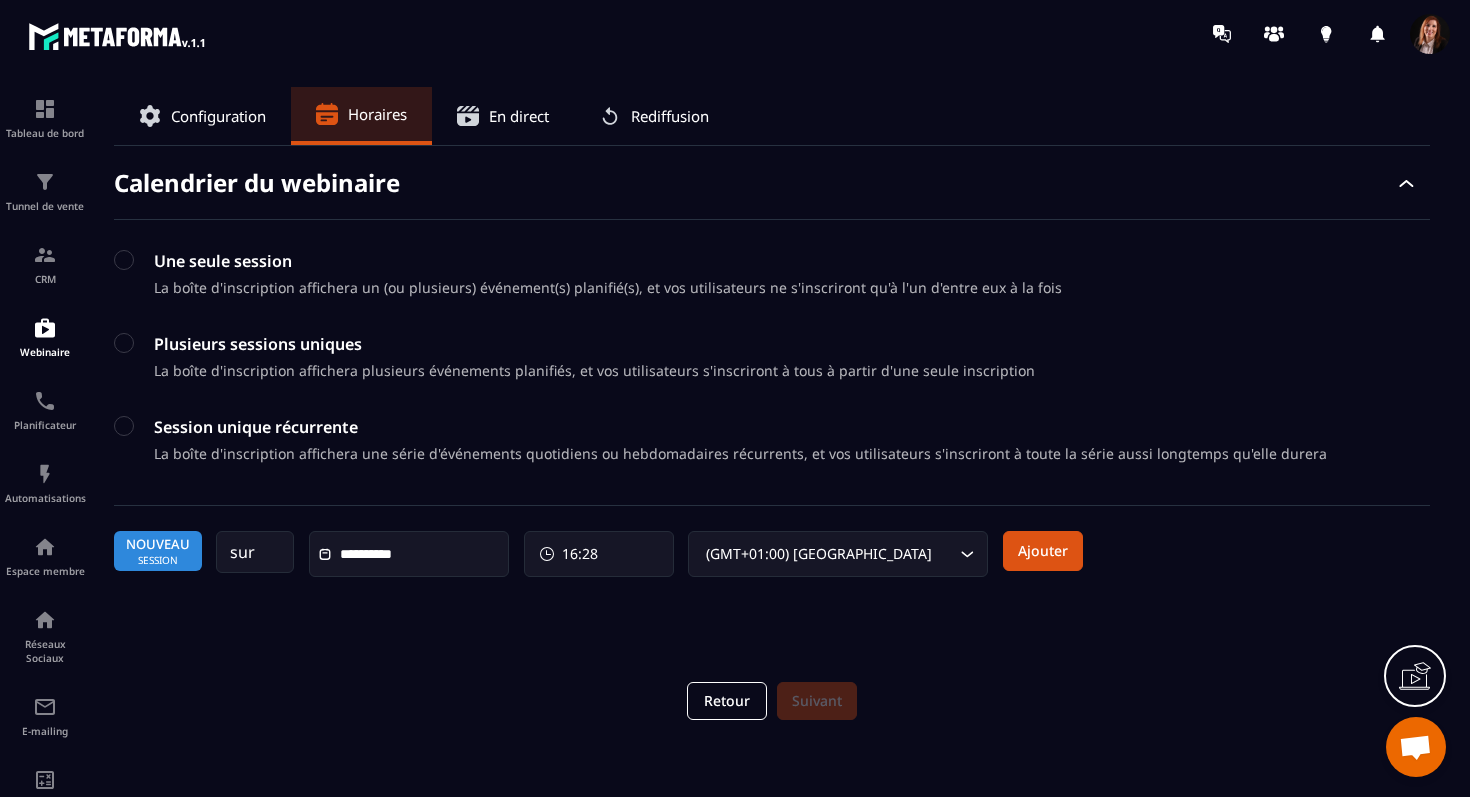 click on "16:28" at bounding box center [599, 554] 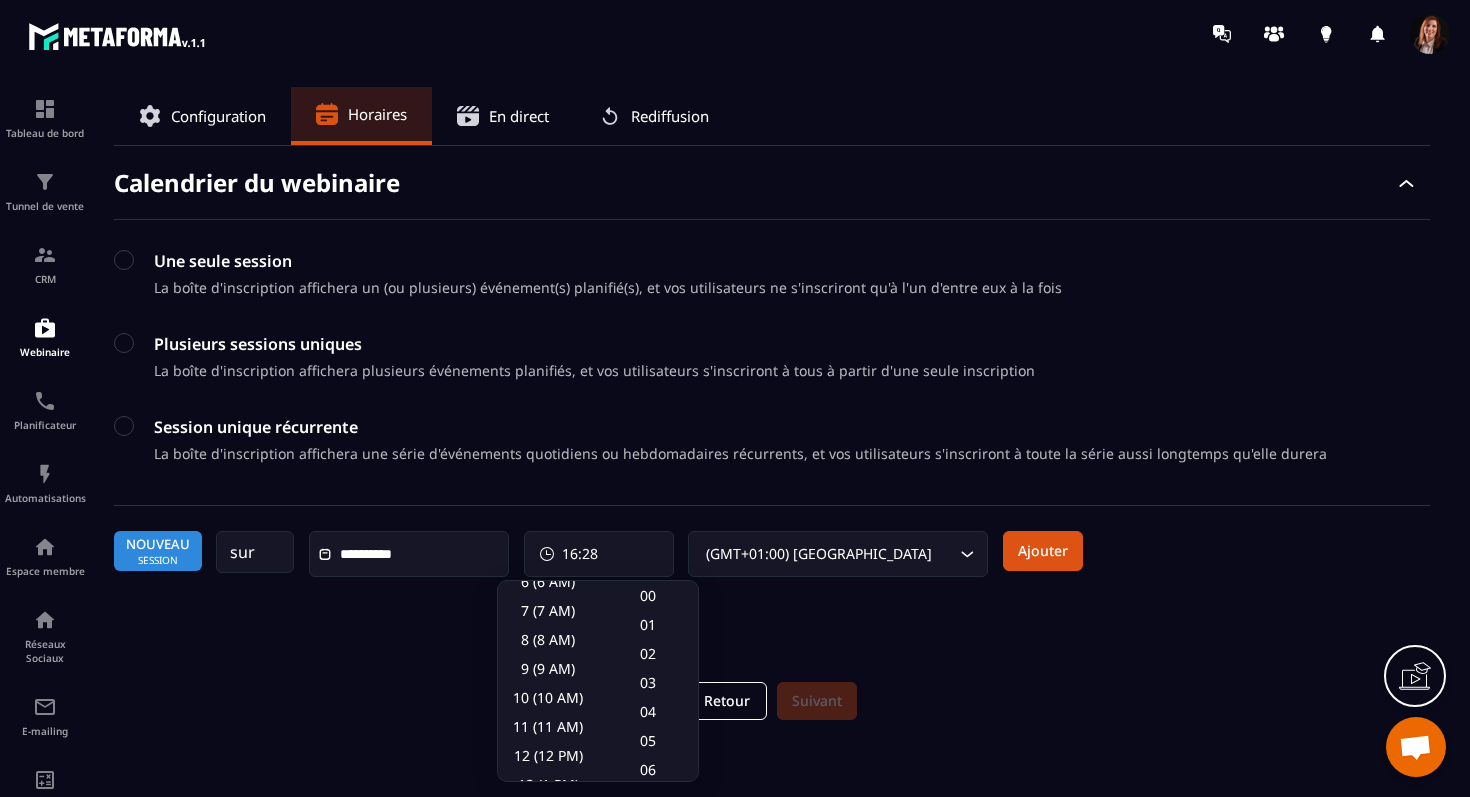 scroll, scrollTop: 199, scrollLeft: 0, axis: vertical 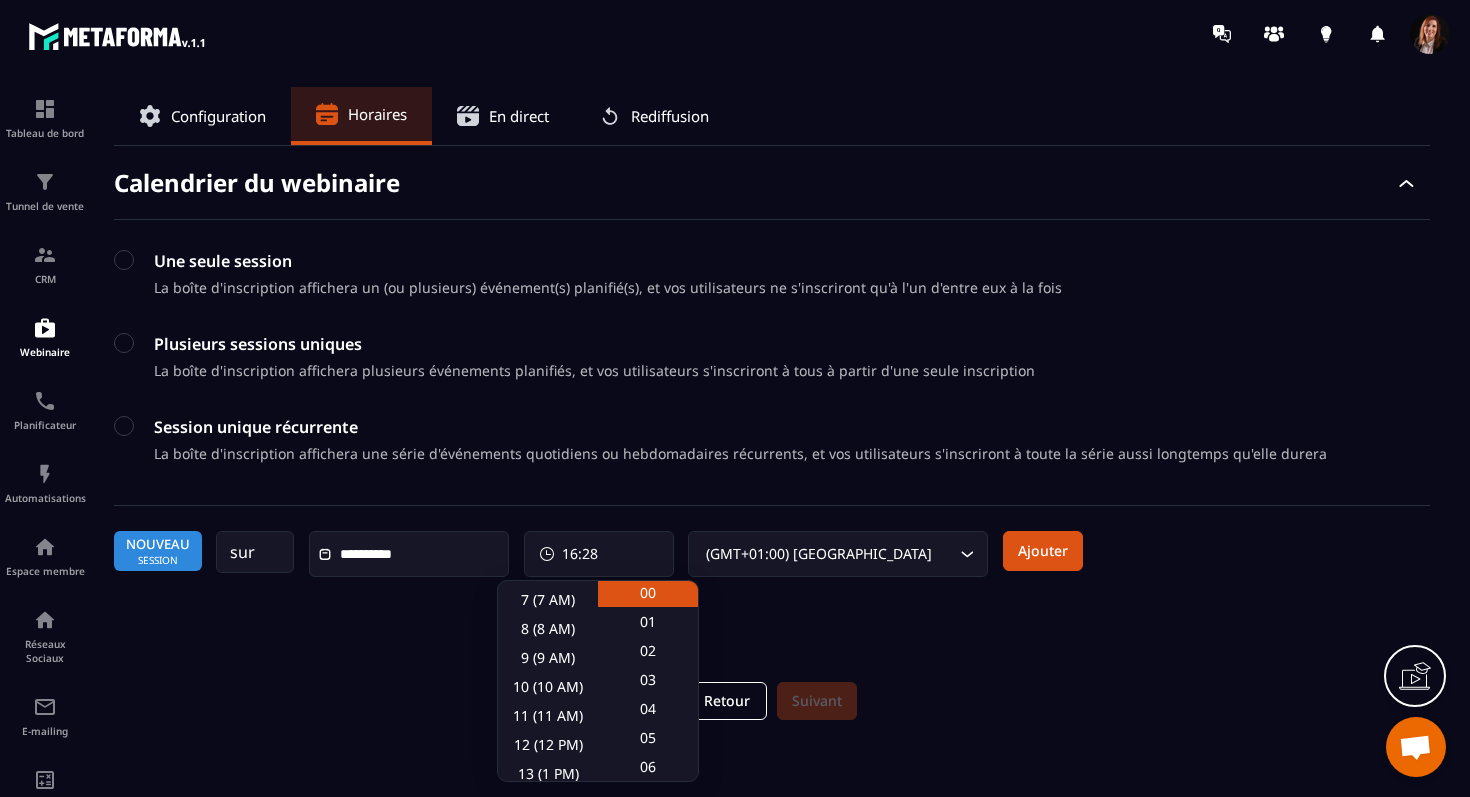 click on "00" 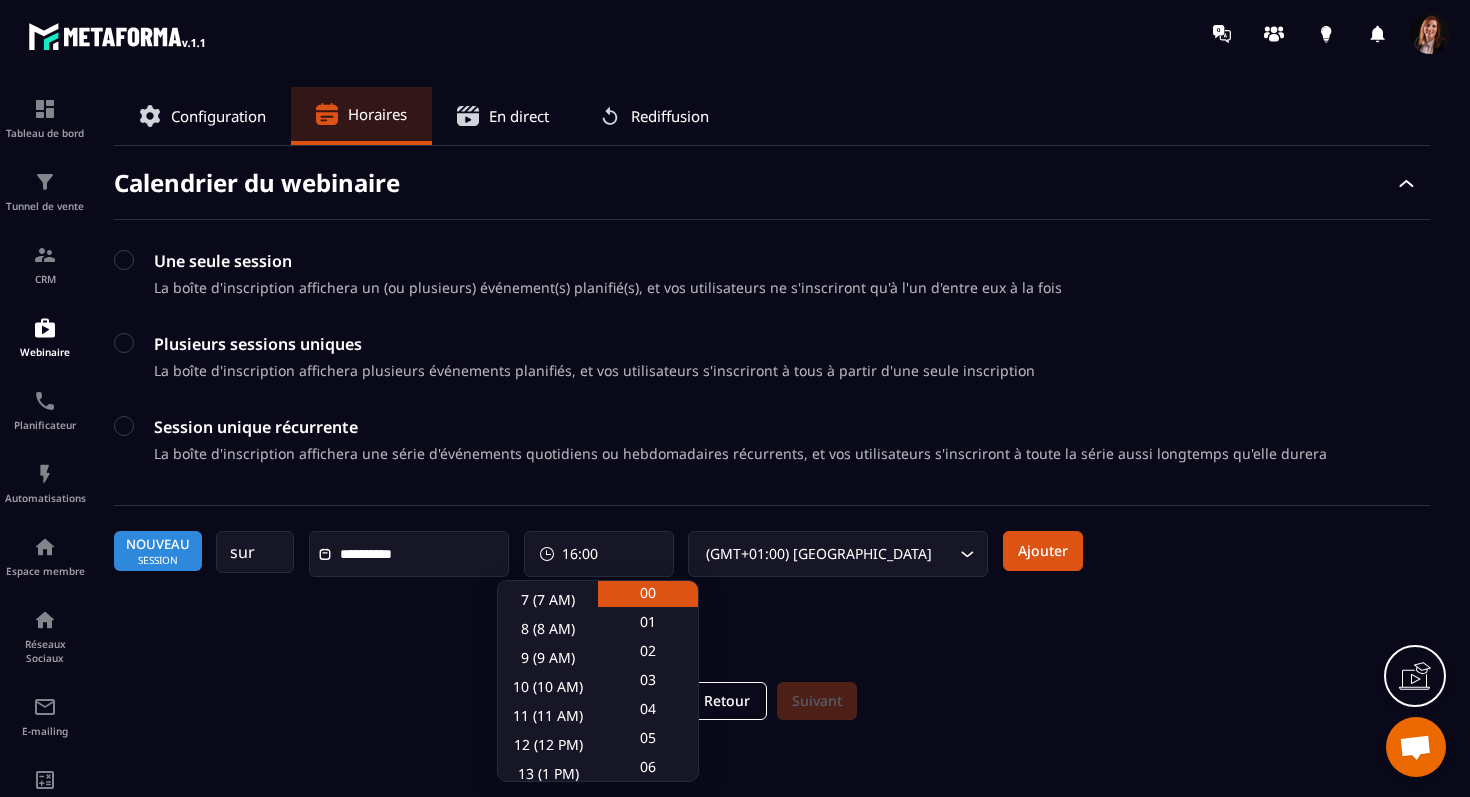 click on "**********" at bounding box center (772, 399) 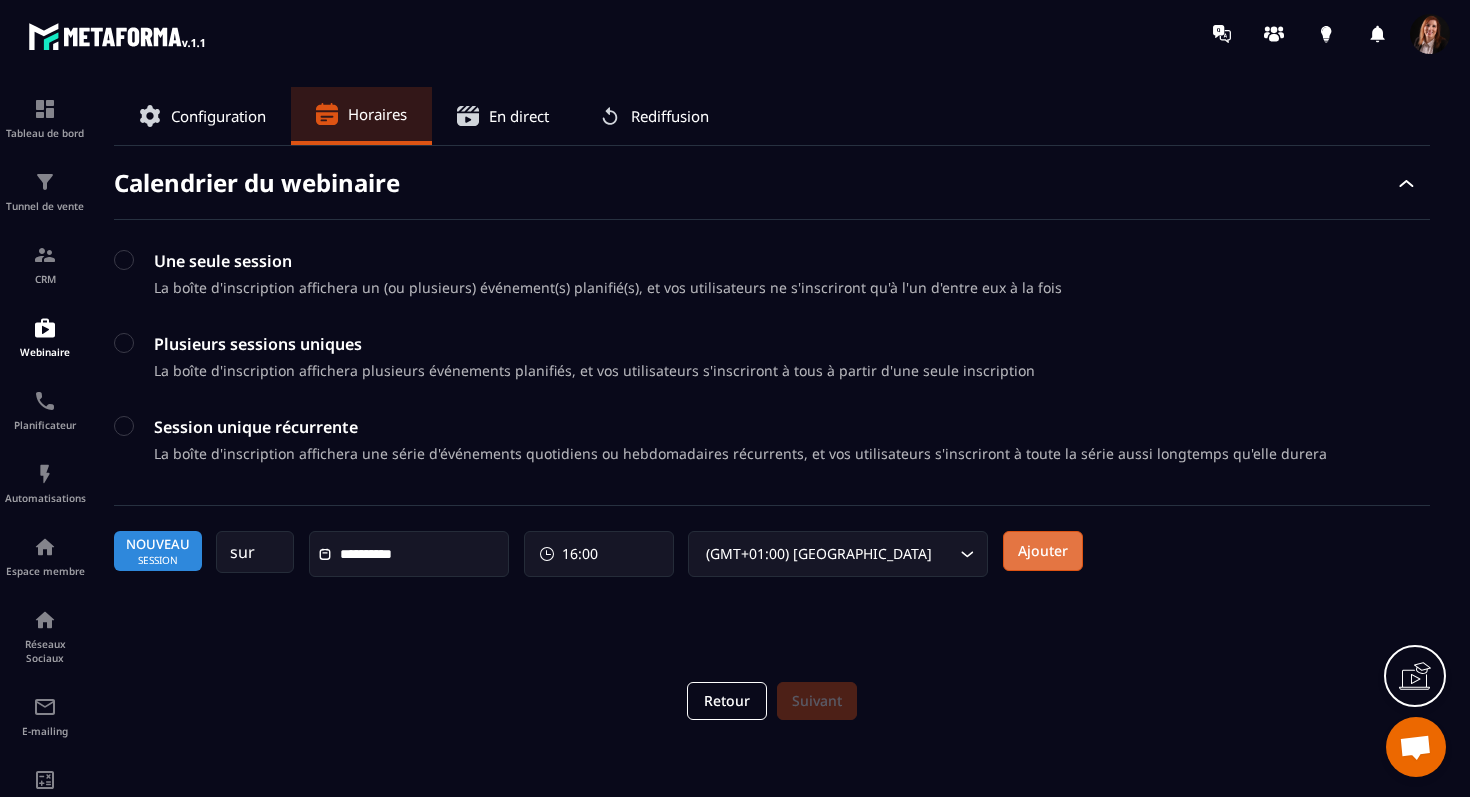 click on "Ajouter" at bounding box center (1043, 551) 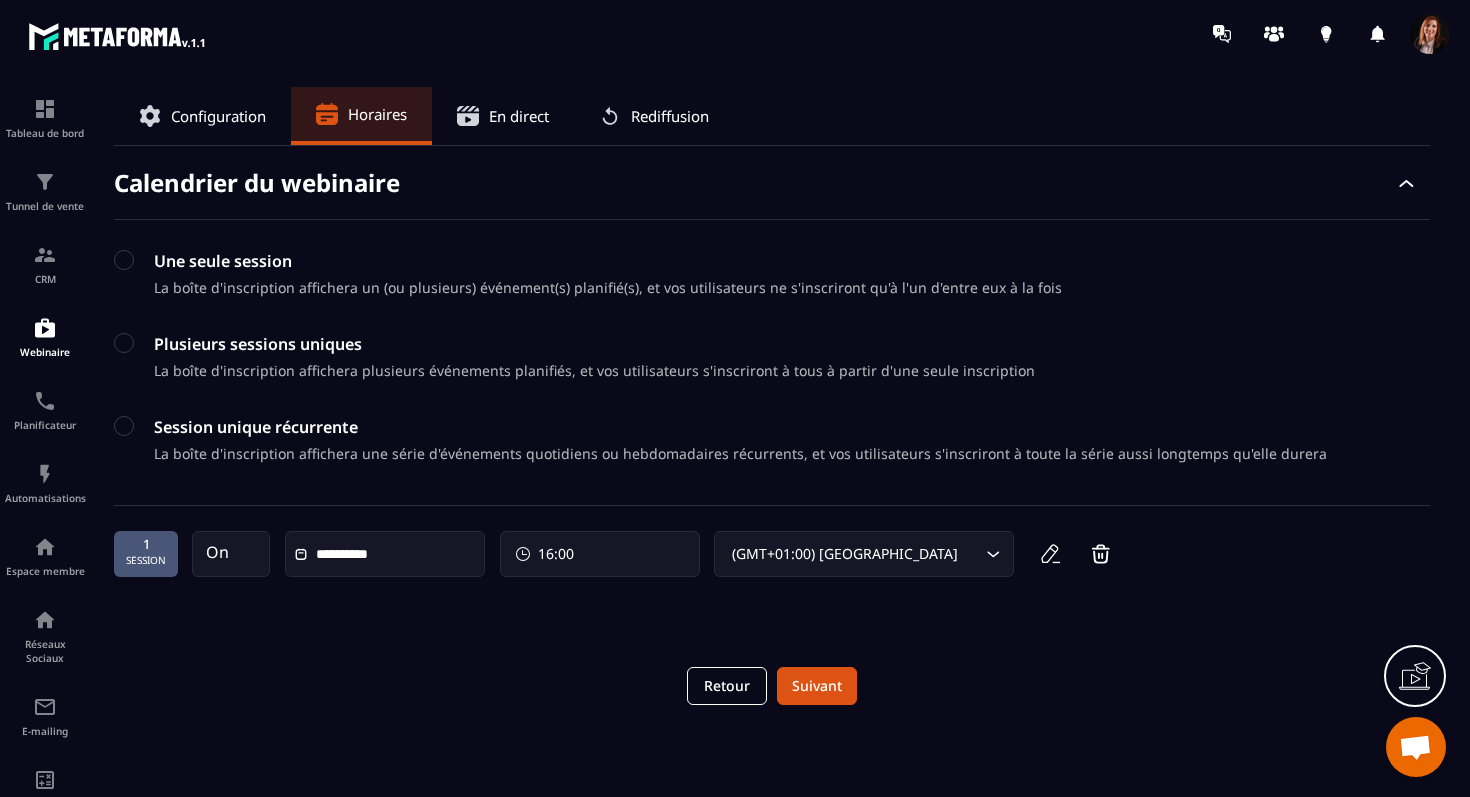 click on "En direct" at bounding box center [519, 116] 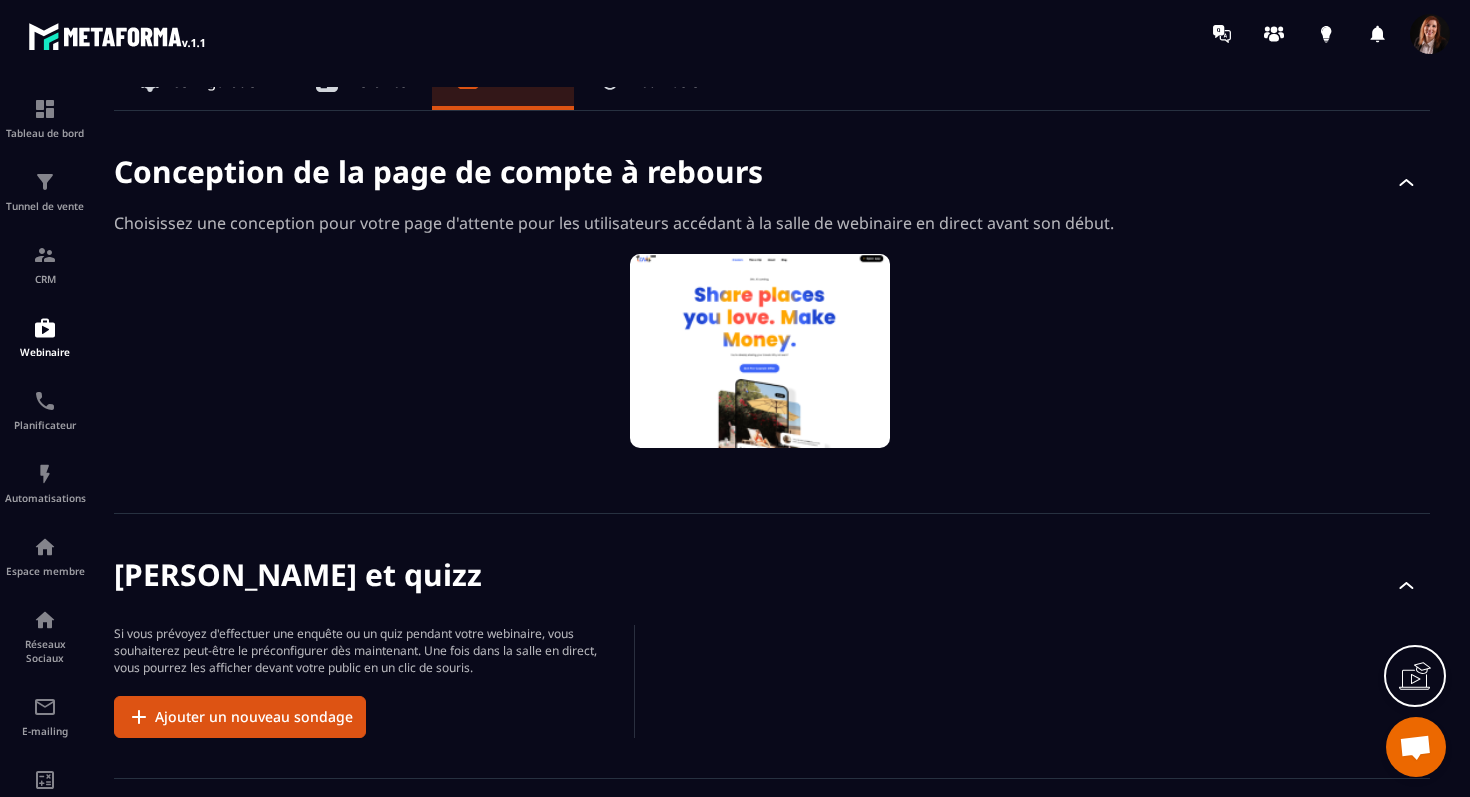 scroll, scrollTop: 0, scrollLeft: 0, axis: both 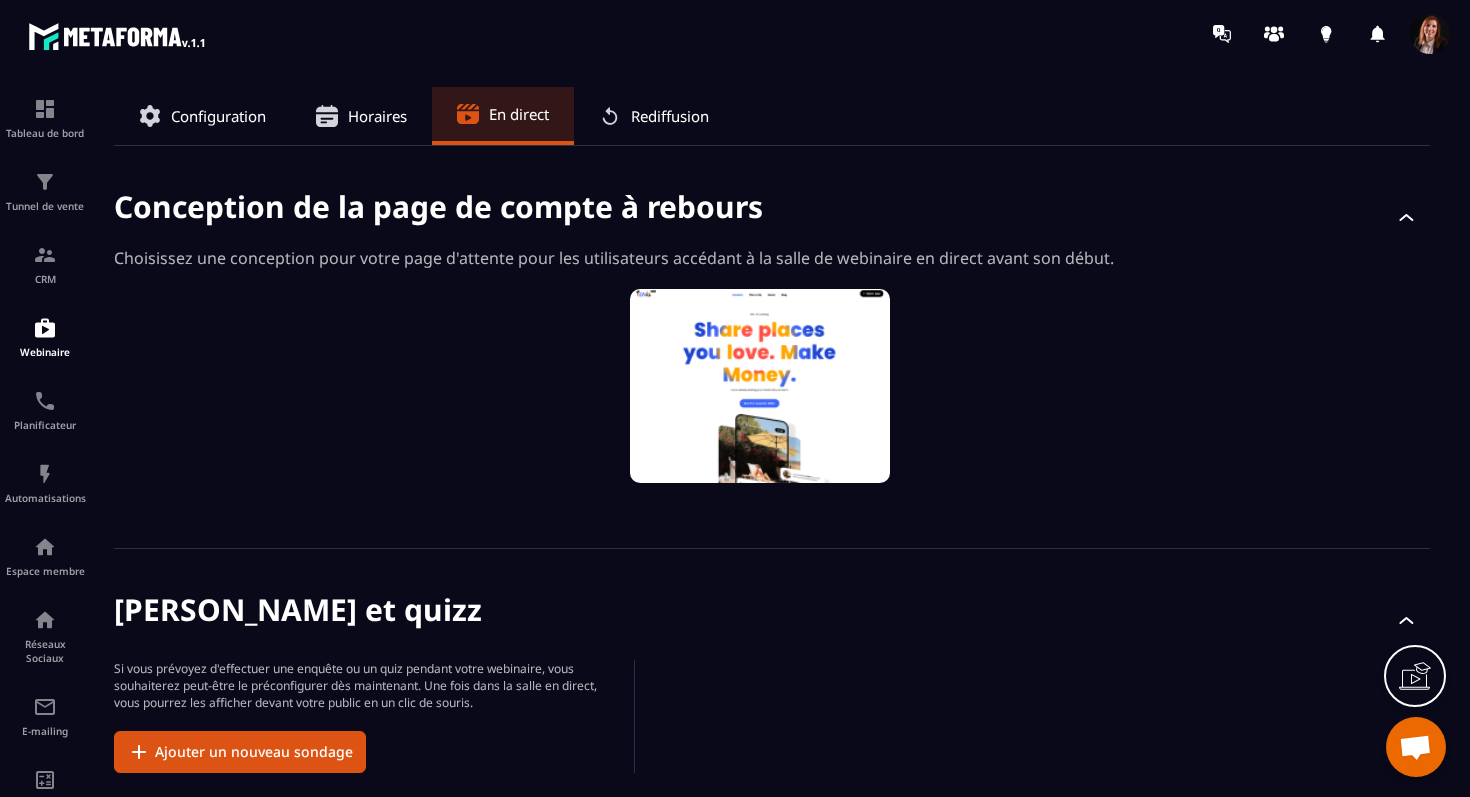 click on "Rediffusion" at bounding box center [670, 116] 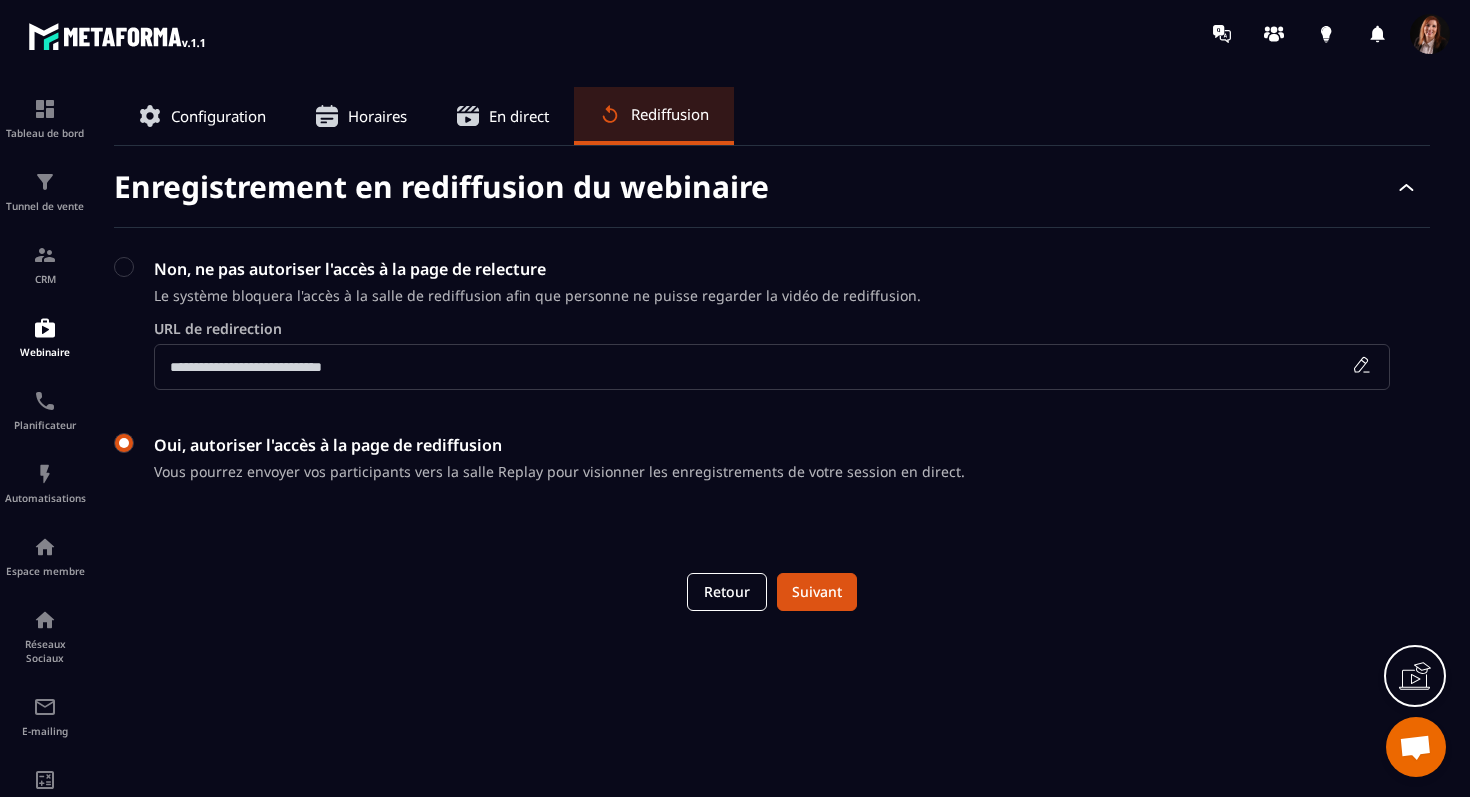 click at bounding box center [124, 443] 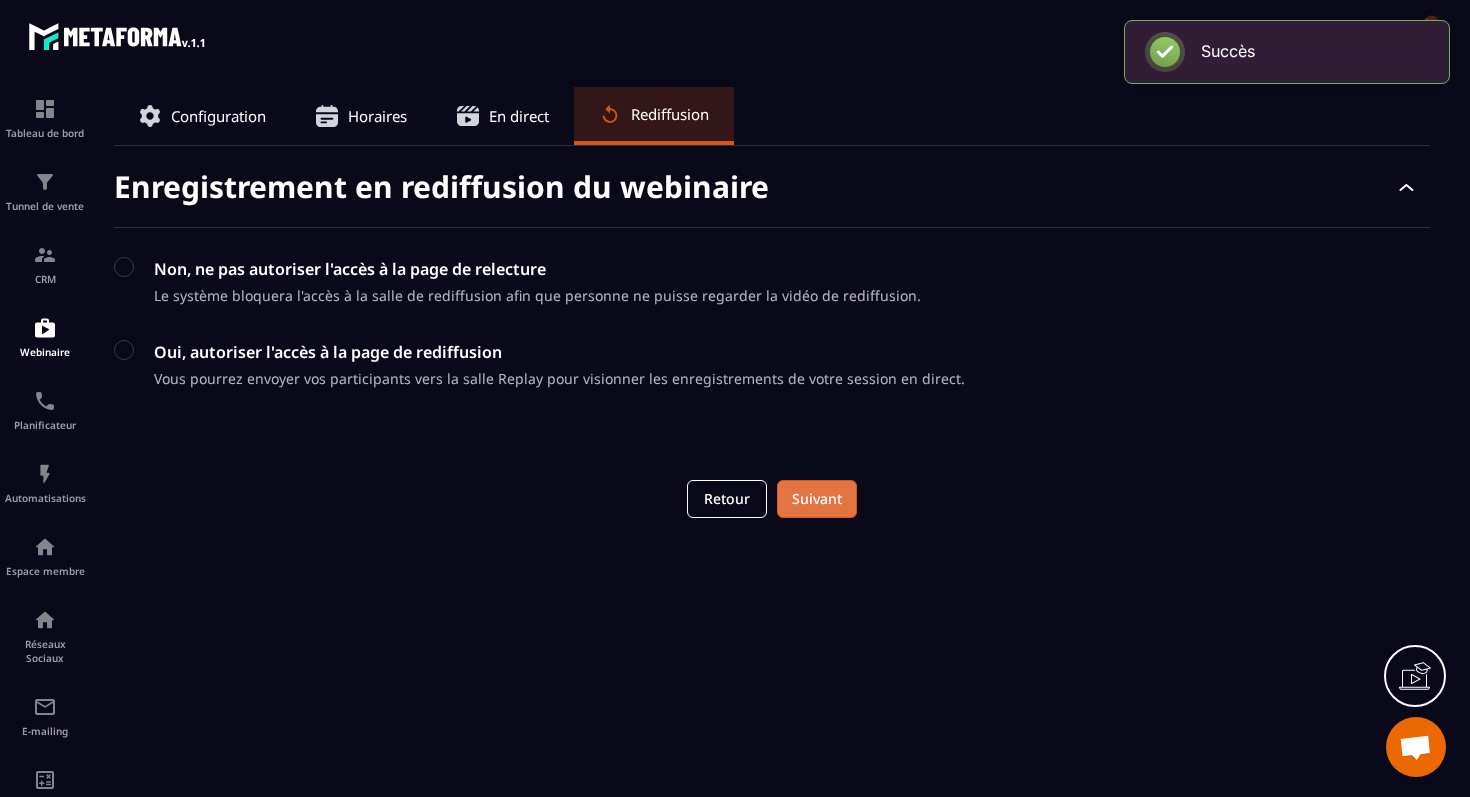 click on "Suivant" at bounding box center [817, 499] 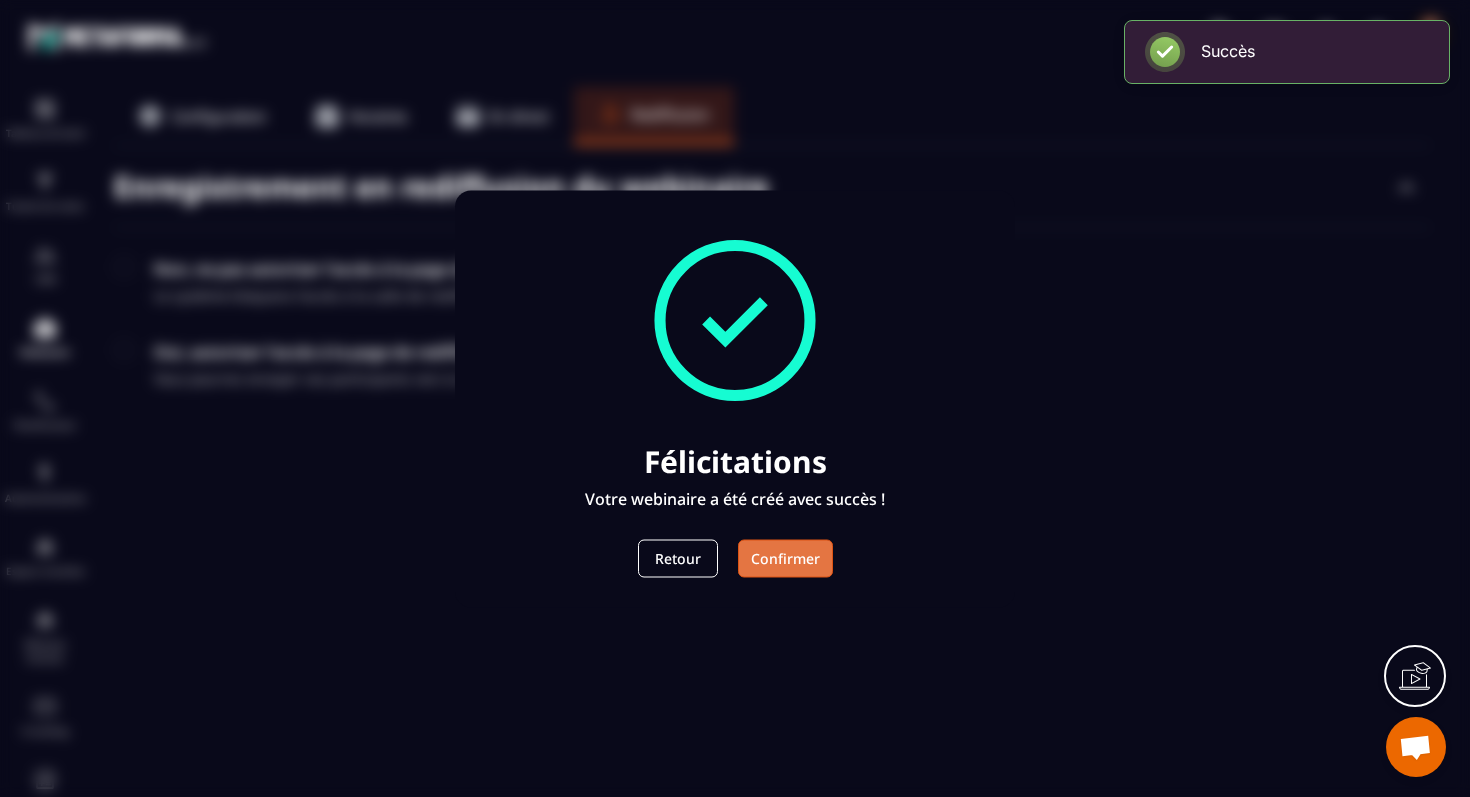 click on "Confirmer" at bounding box center [785, 558] 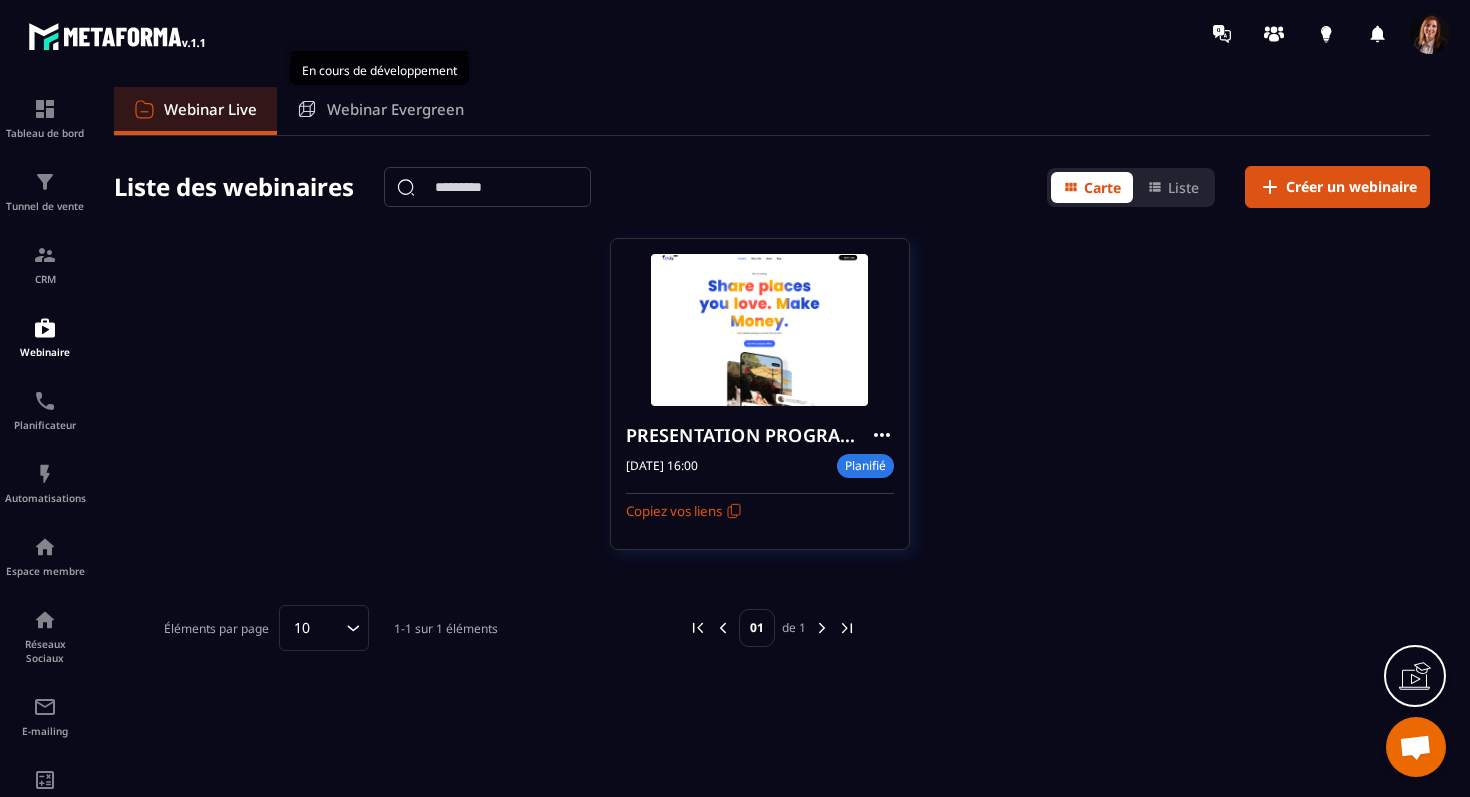 click on "Webinar Evergreen" at bounding box center (395, 109) 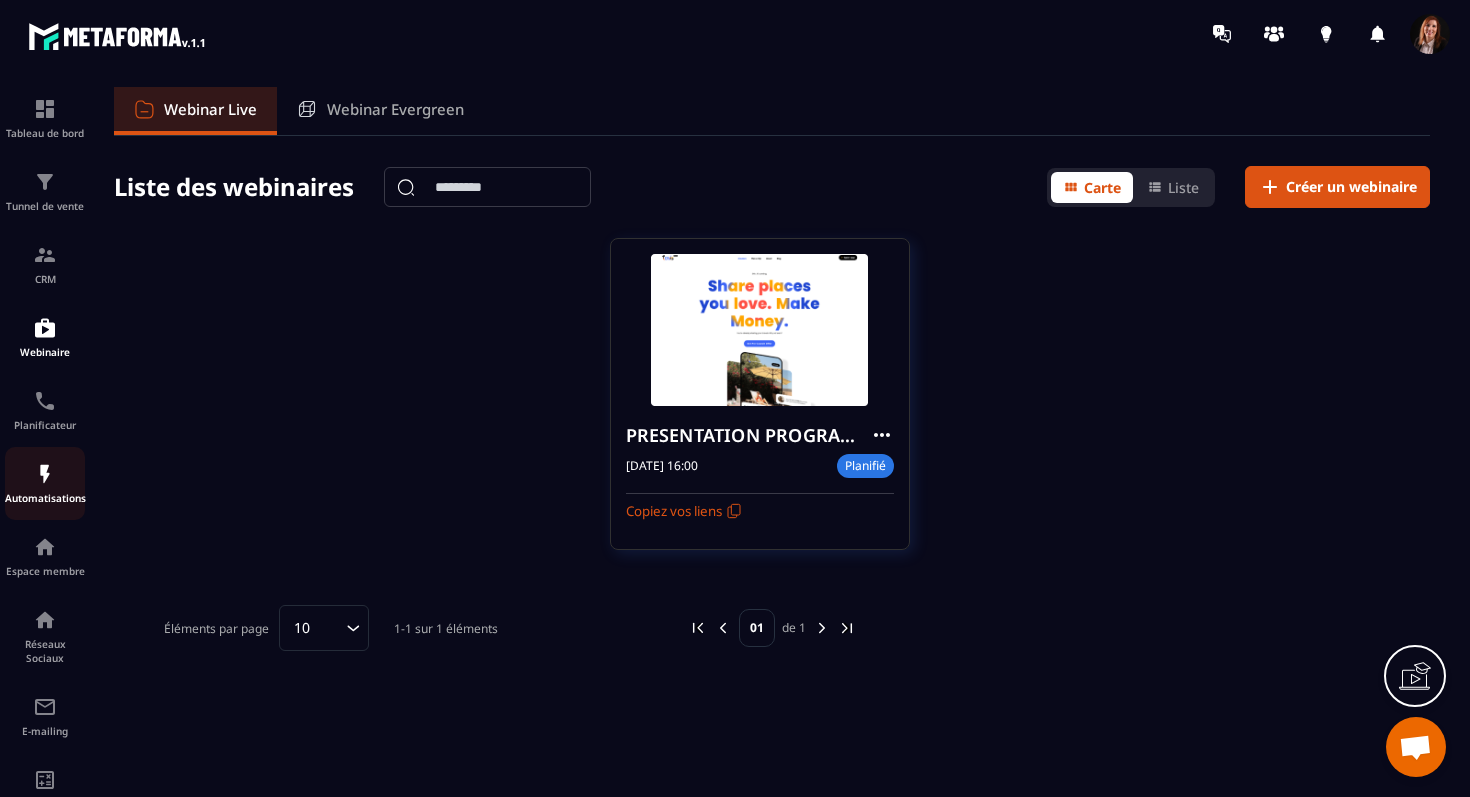 click on "Automatisations" at bounding box center [45, 483] 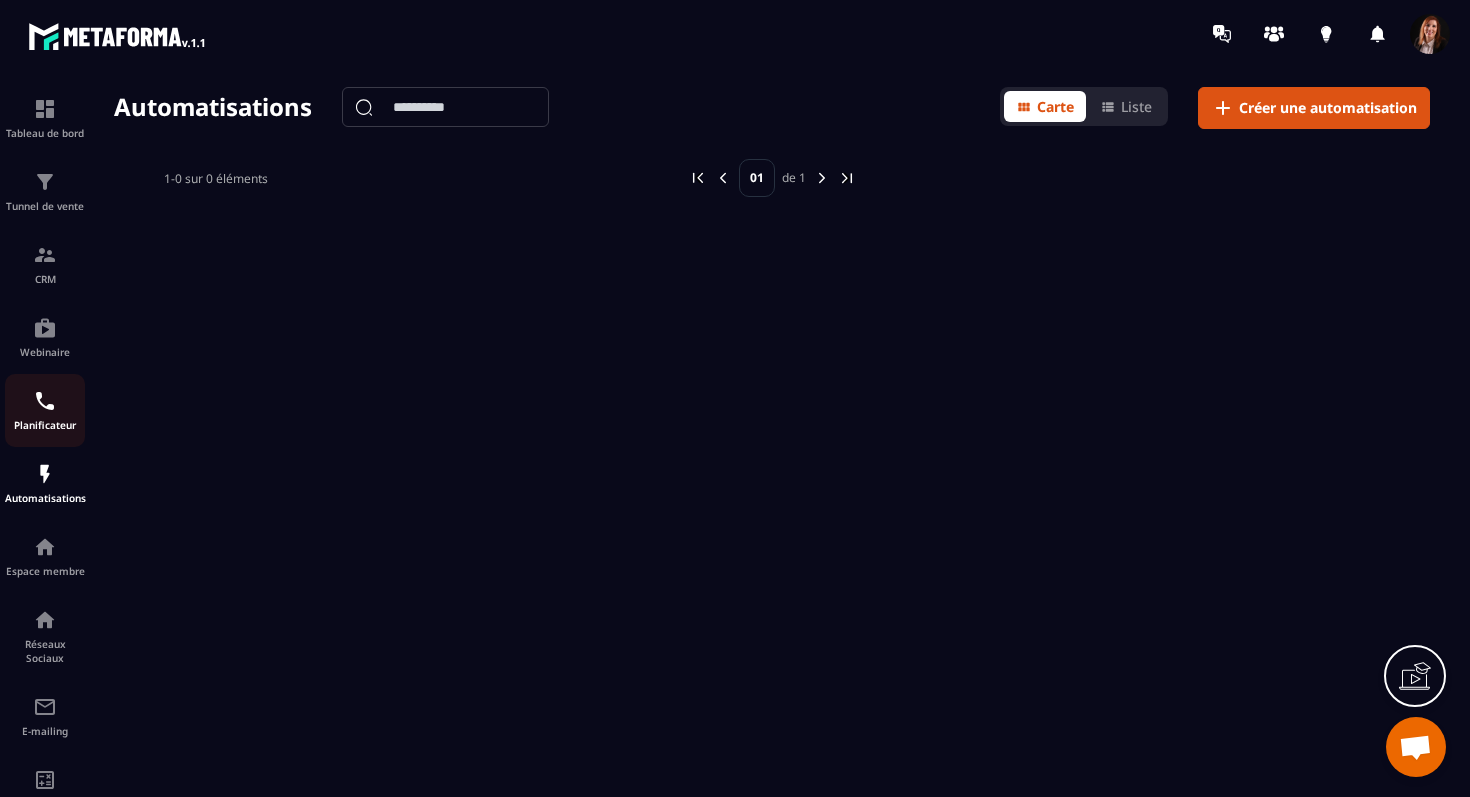 click at bounding box center (45, 401) 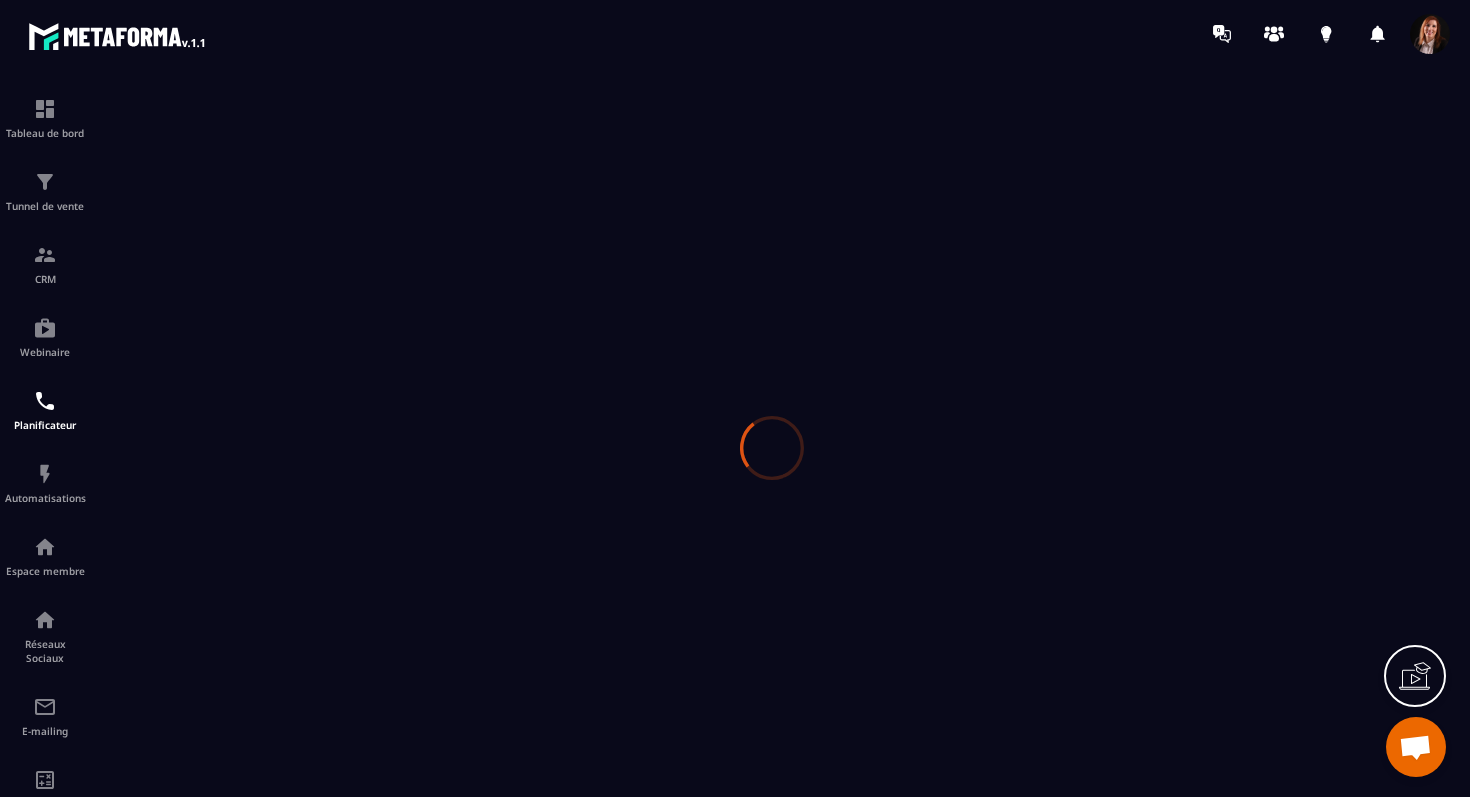 scroll, scrollTop: 0, scrollLeft: 0, axis: both 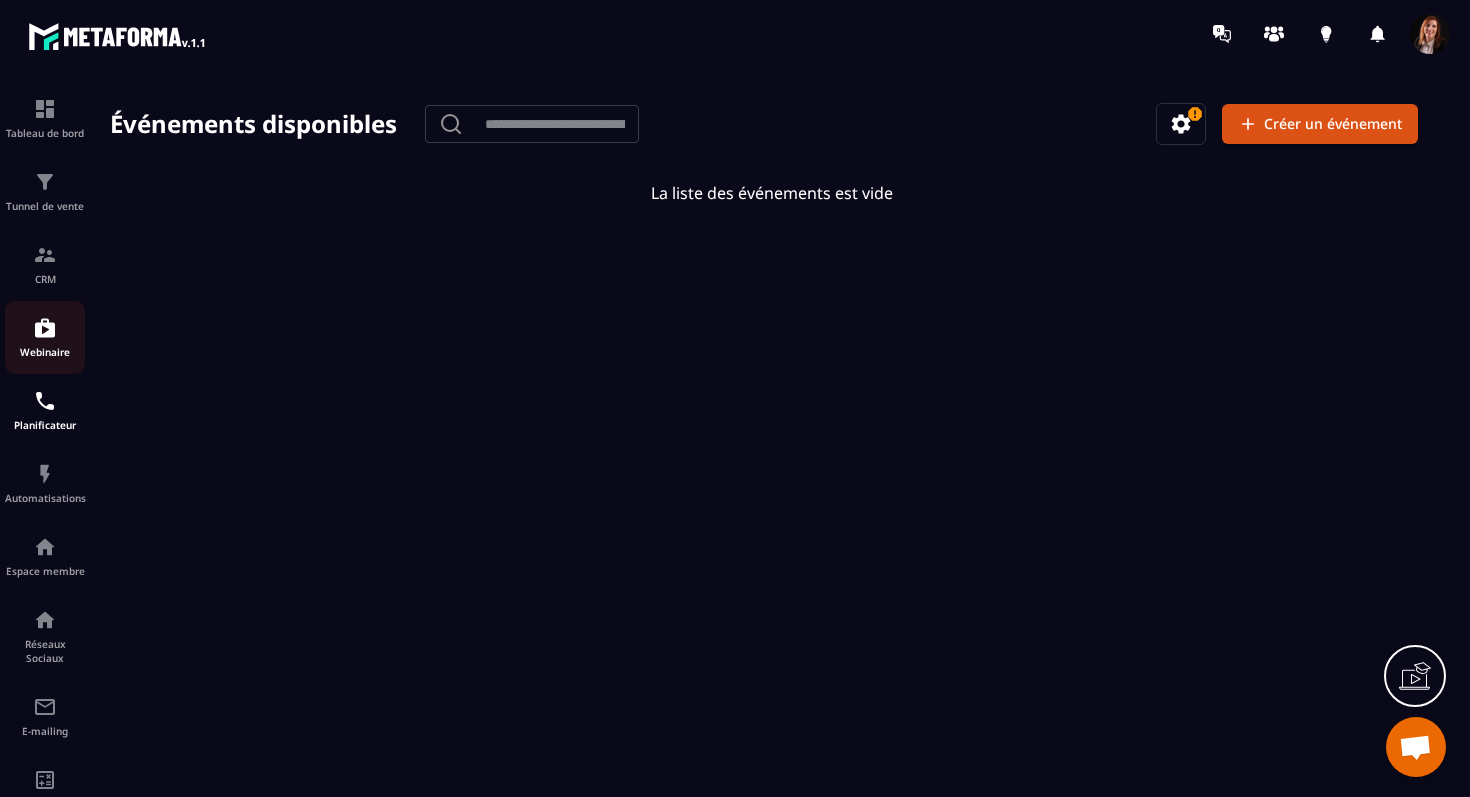 click at bounding box center [45, 328] 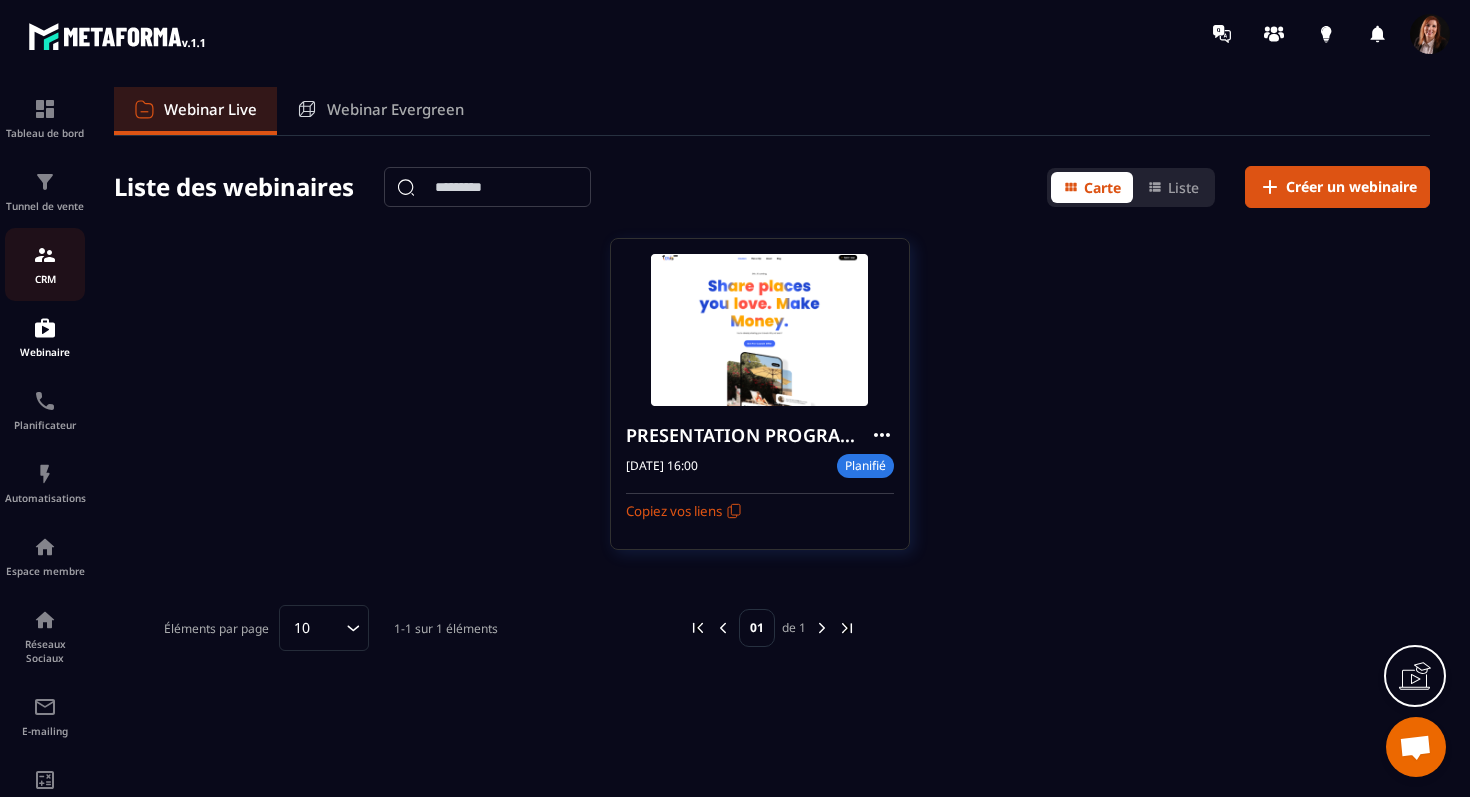 click at bounding box center [45, 255] 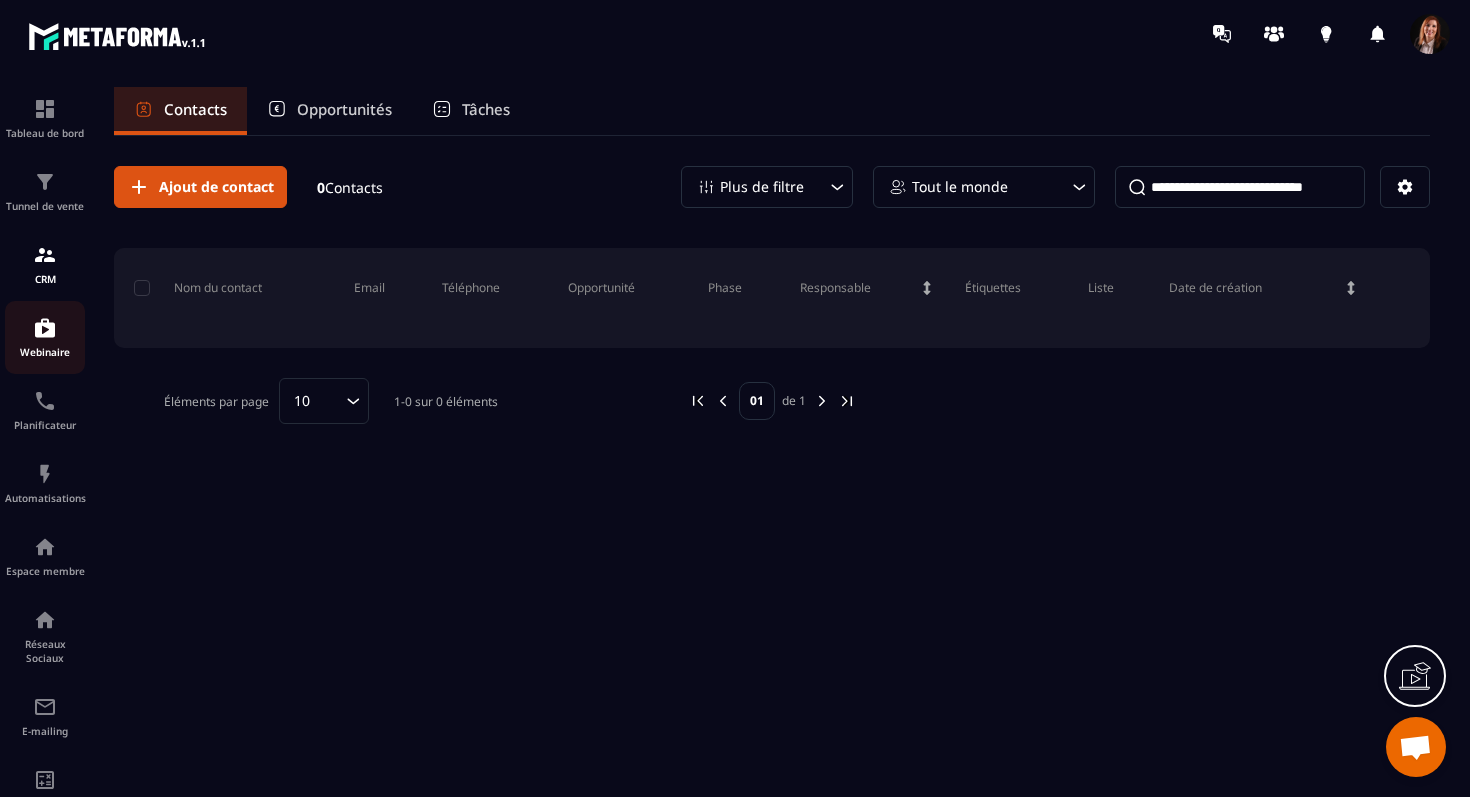 click on "Webinaire" at bounding box center [45, 337] 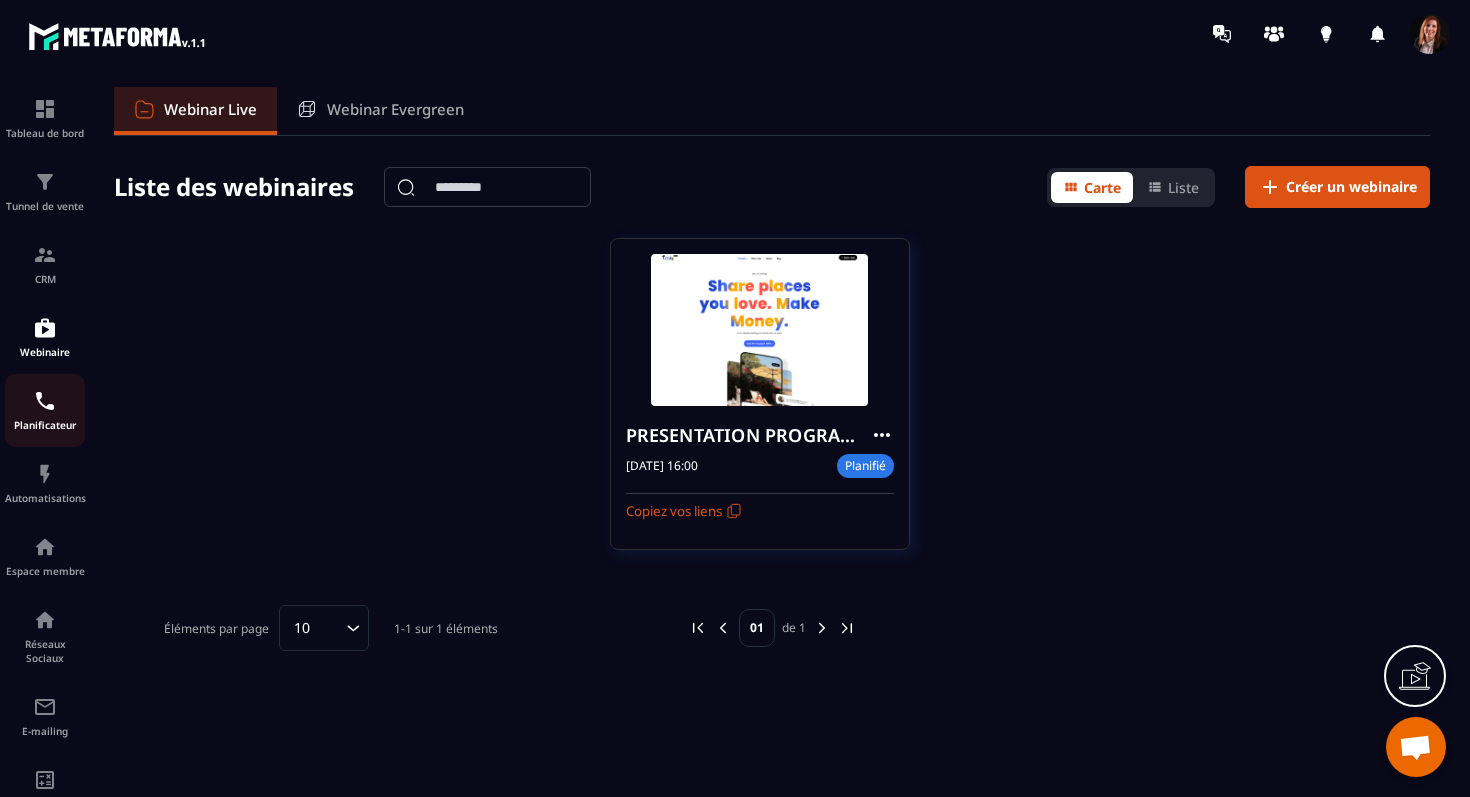 click on "Planificateur" at bounding box center [45, 425] 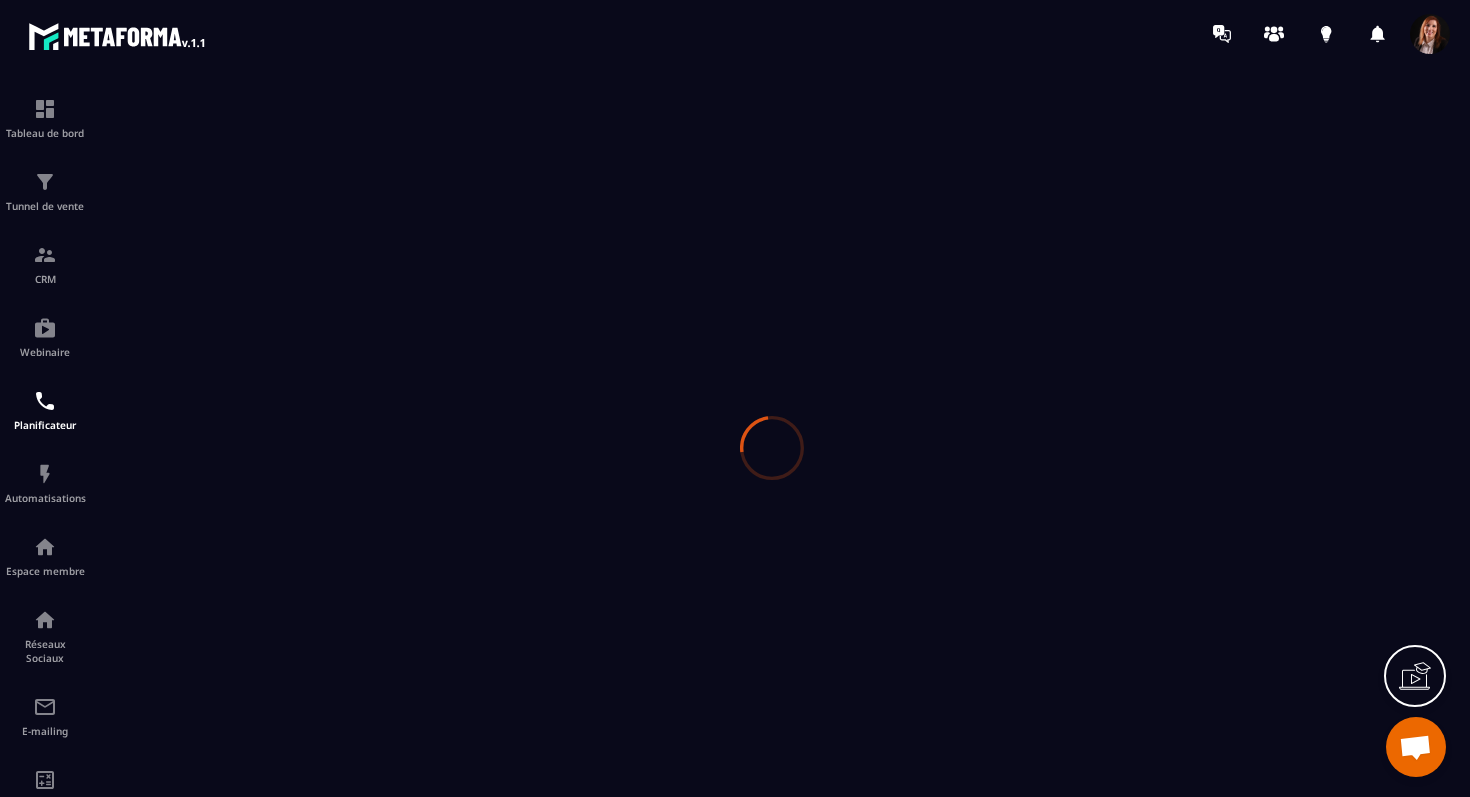 scroll, scrollTop: 0, scrollLeft: 0, axis: both 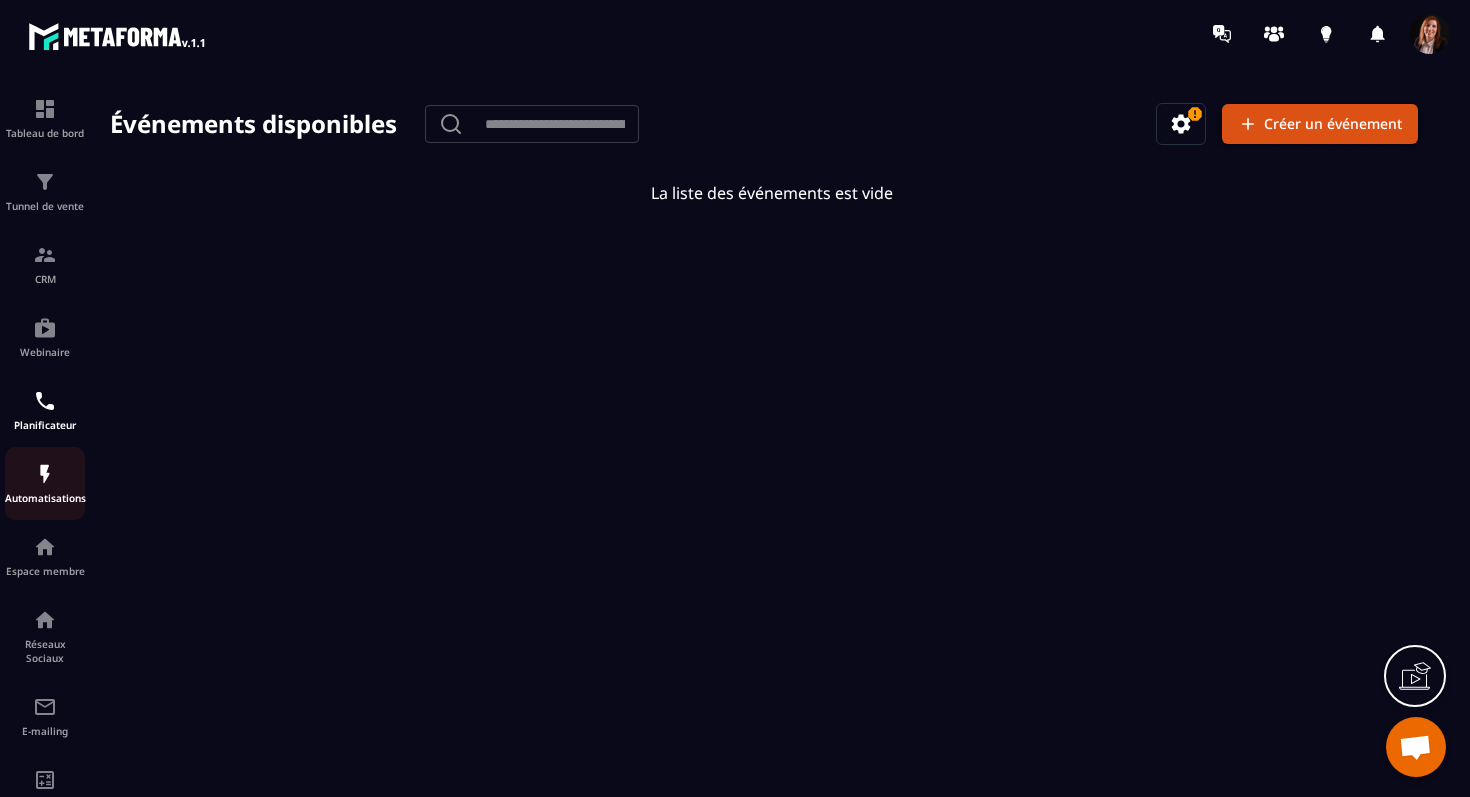 click on "Automatisations" at bounding box center [45, 483] 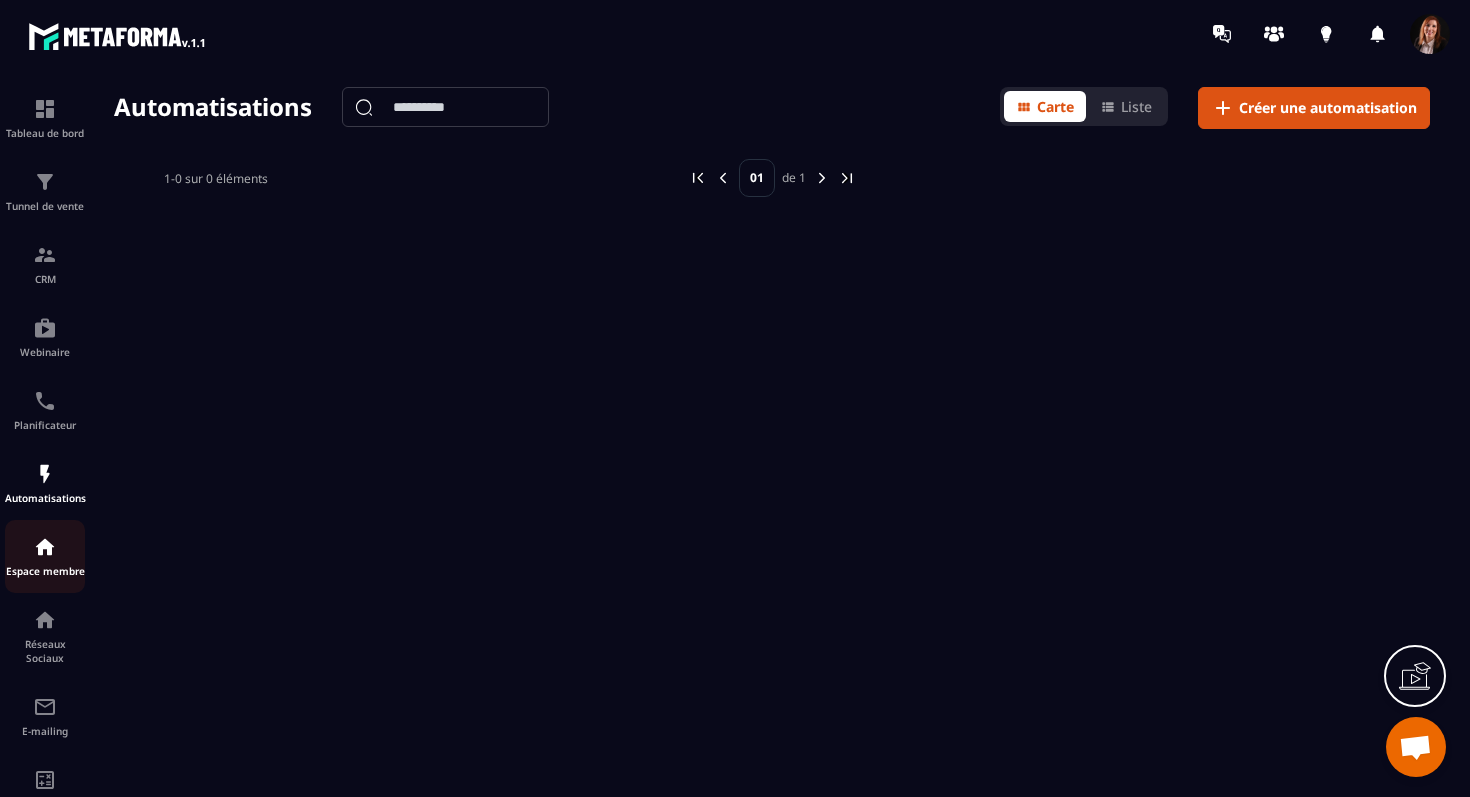 click at bounding box center [45, 547] 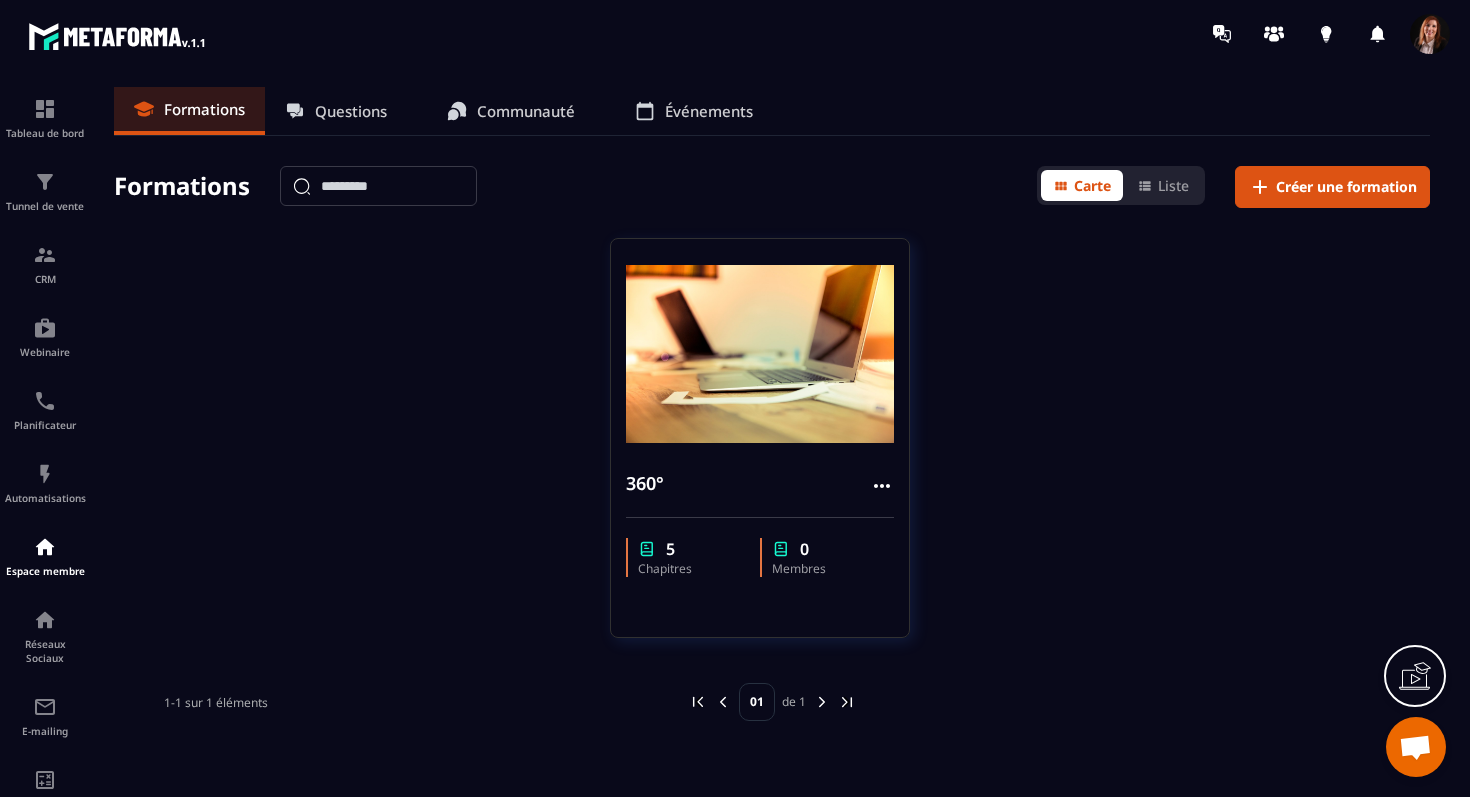 click on "Questions" at bounding box center (351, 111) 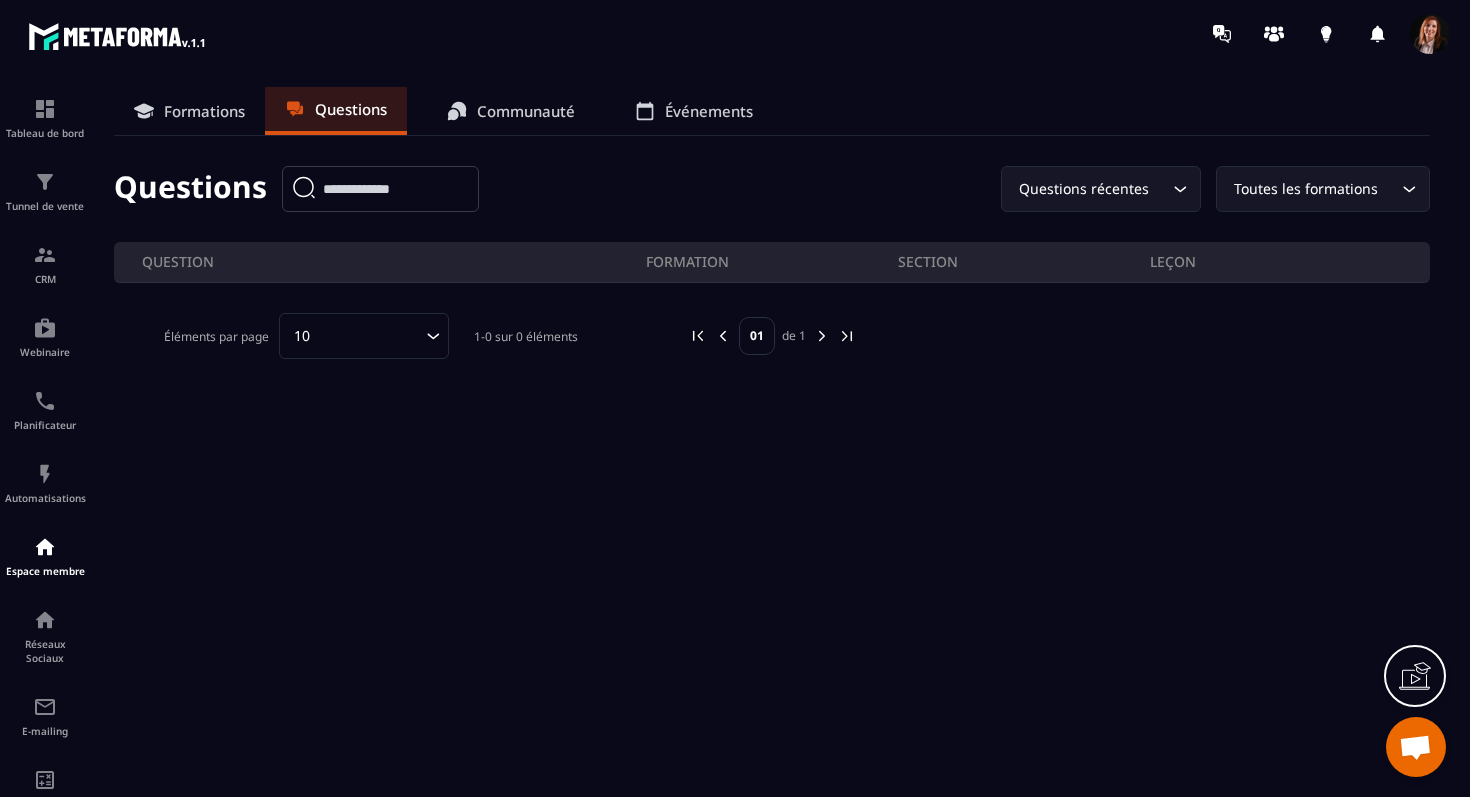 click on "Communauté" at bounding box center [526, 111] 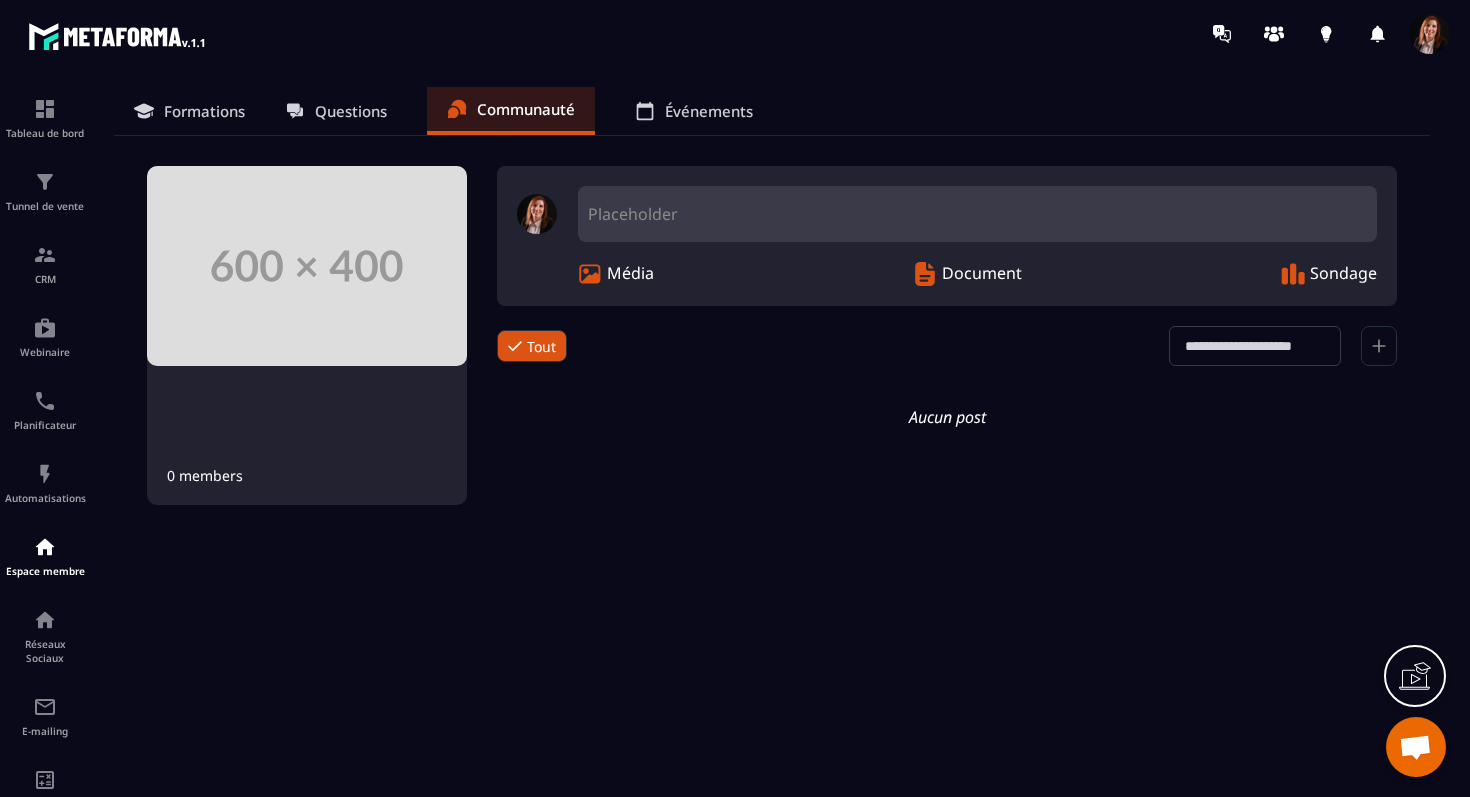 click on "Événements" at bounding box center [709, 111] 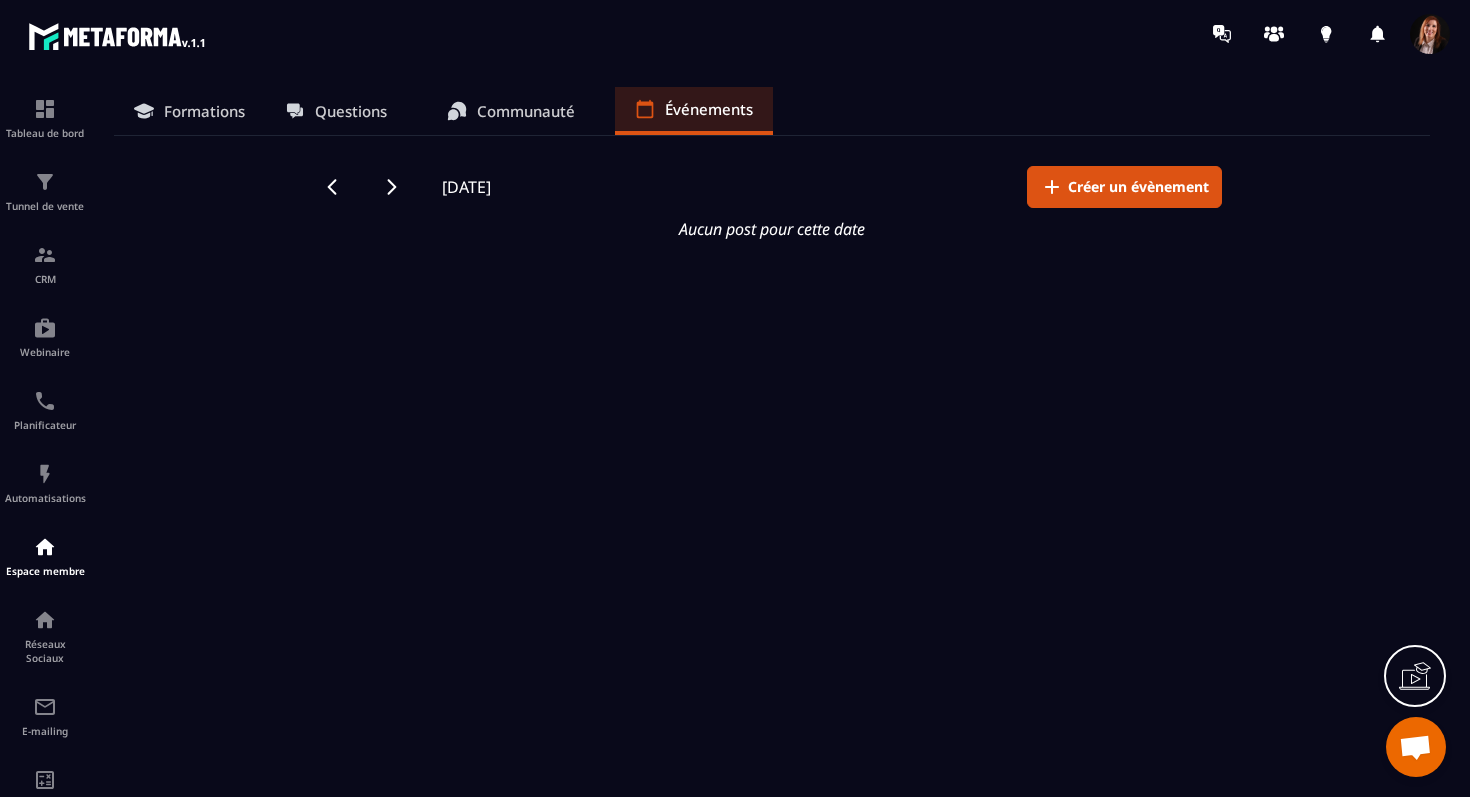 click on "Formations" at bounding box center (204, 111) 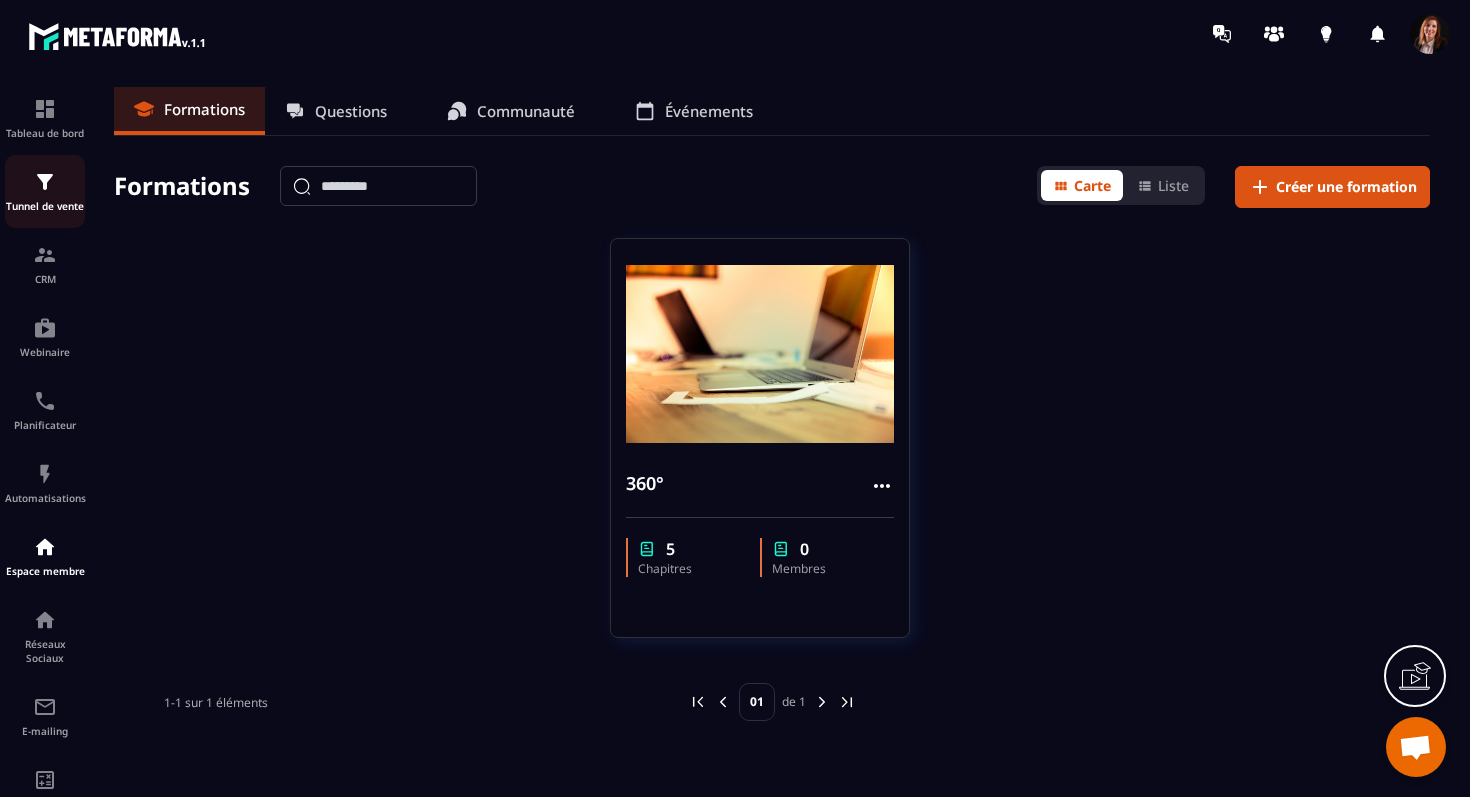 click on "Tunnel de vente" at bounding box center (45, 191) 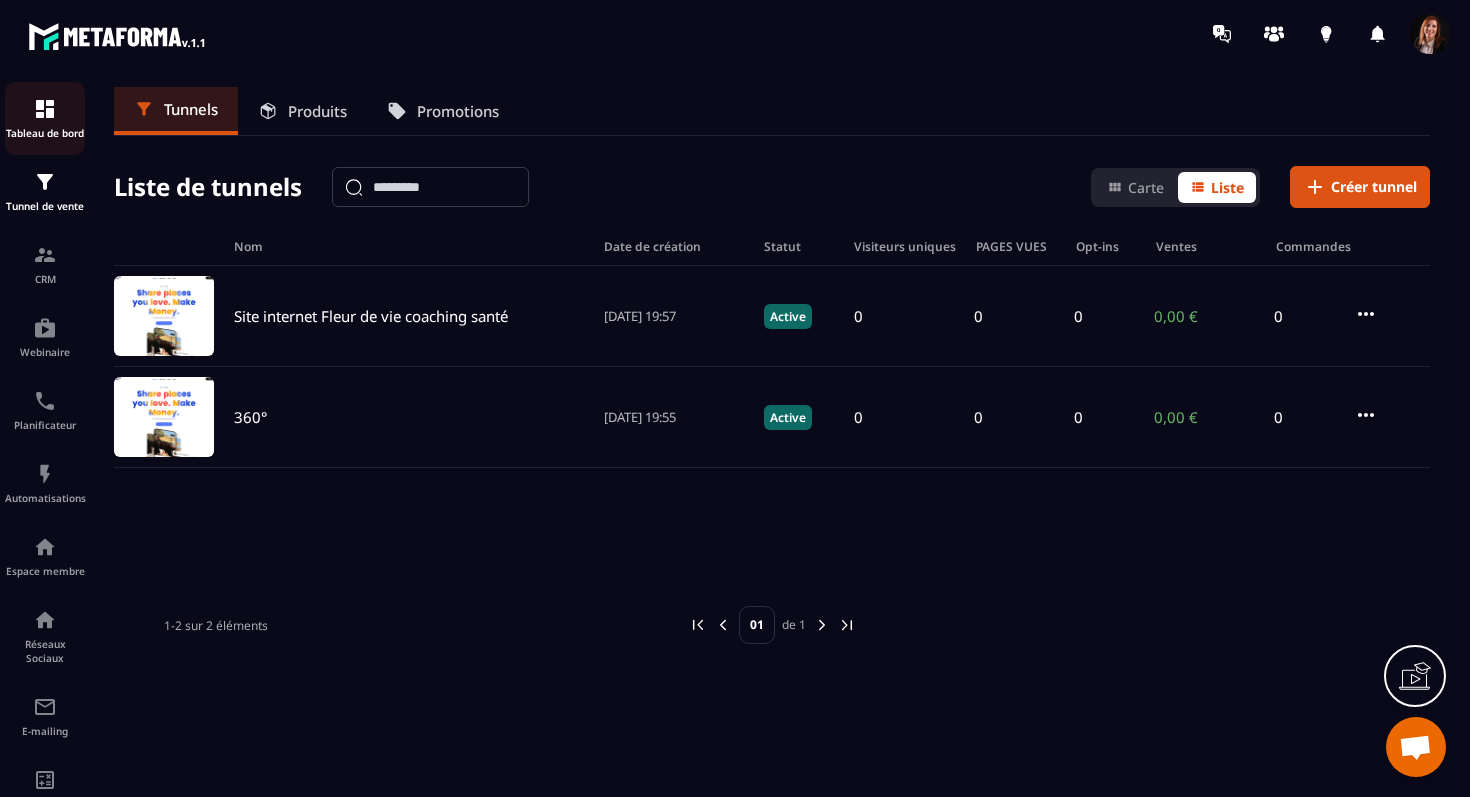 click on "Tableau de bord" at bounding box center [45, 118] 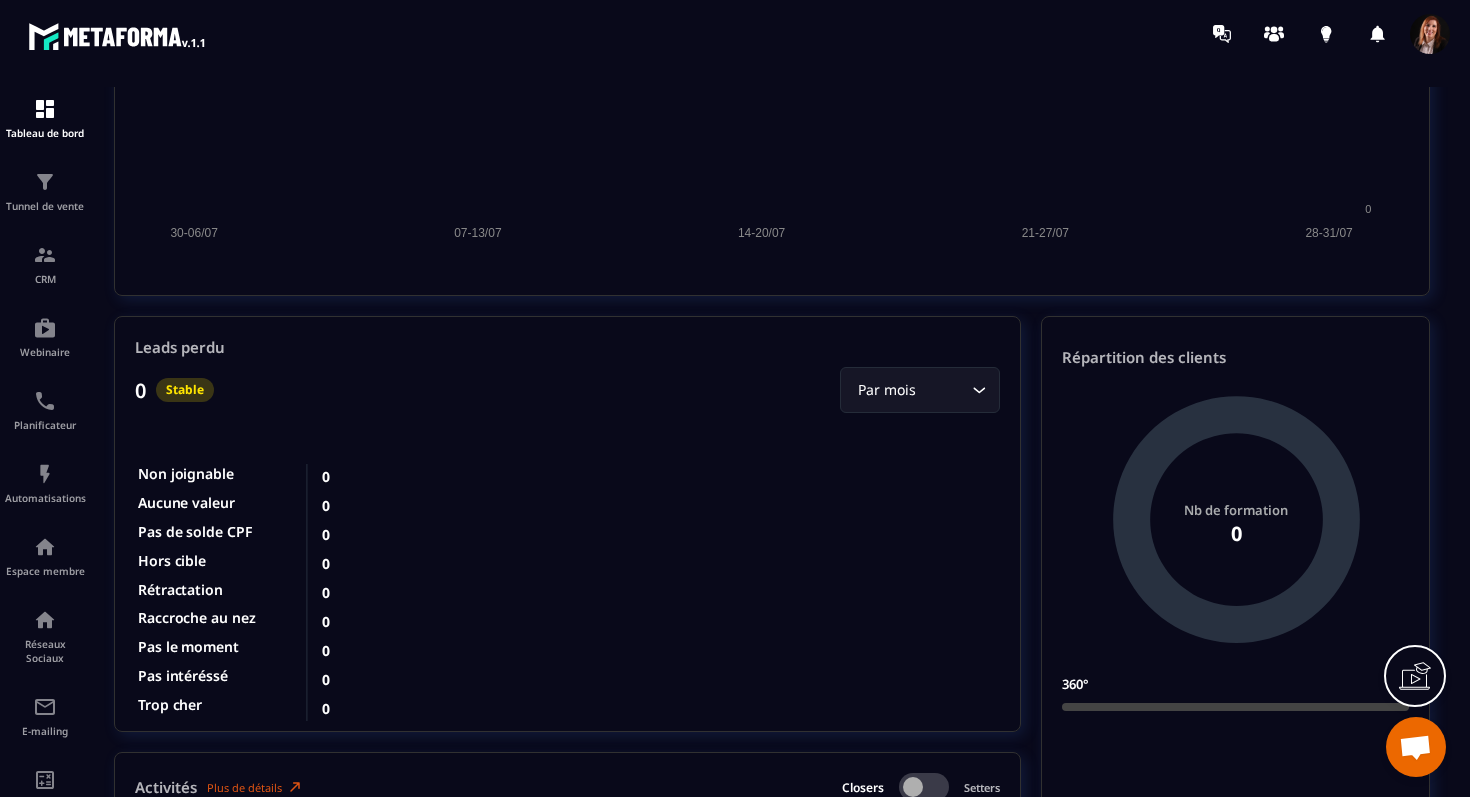scroll, scrollTop: 1842, scrollLeft: 0, axis: vertical 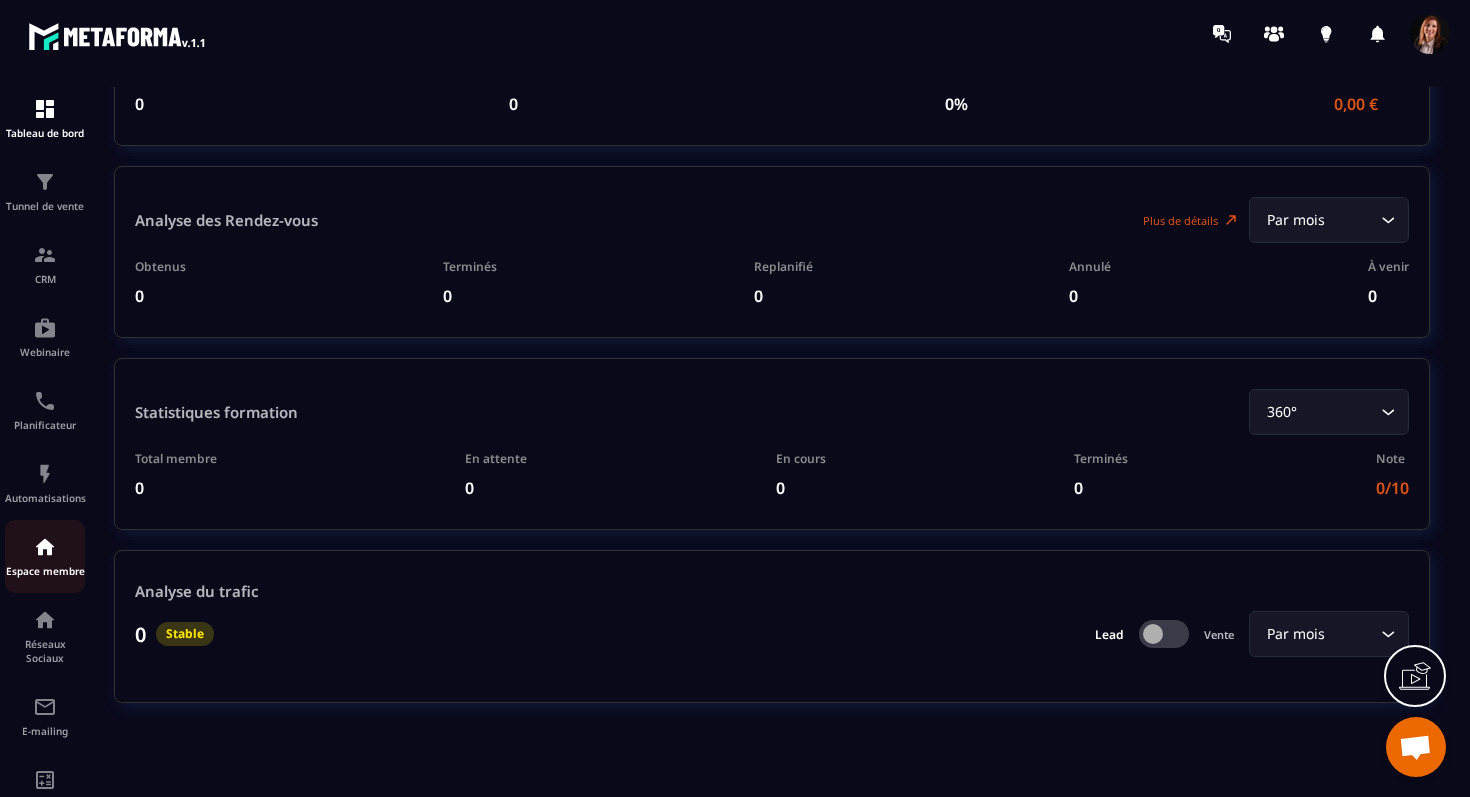 click at bounding box center (45, 547) 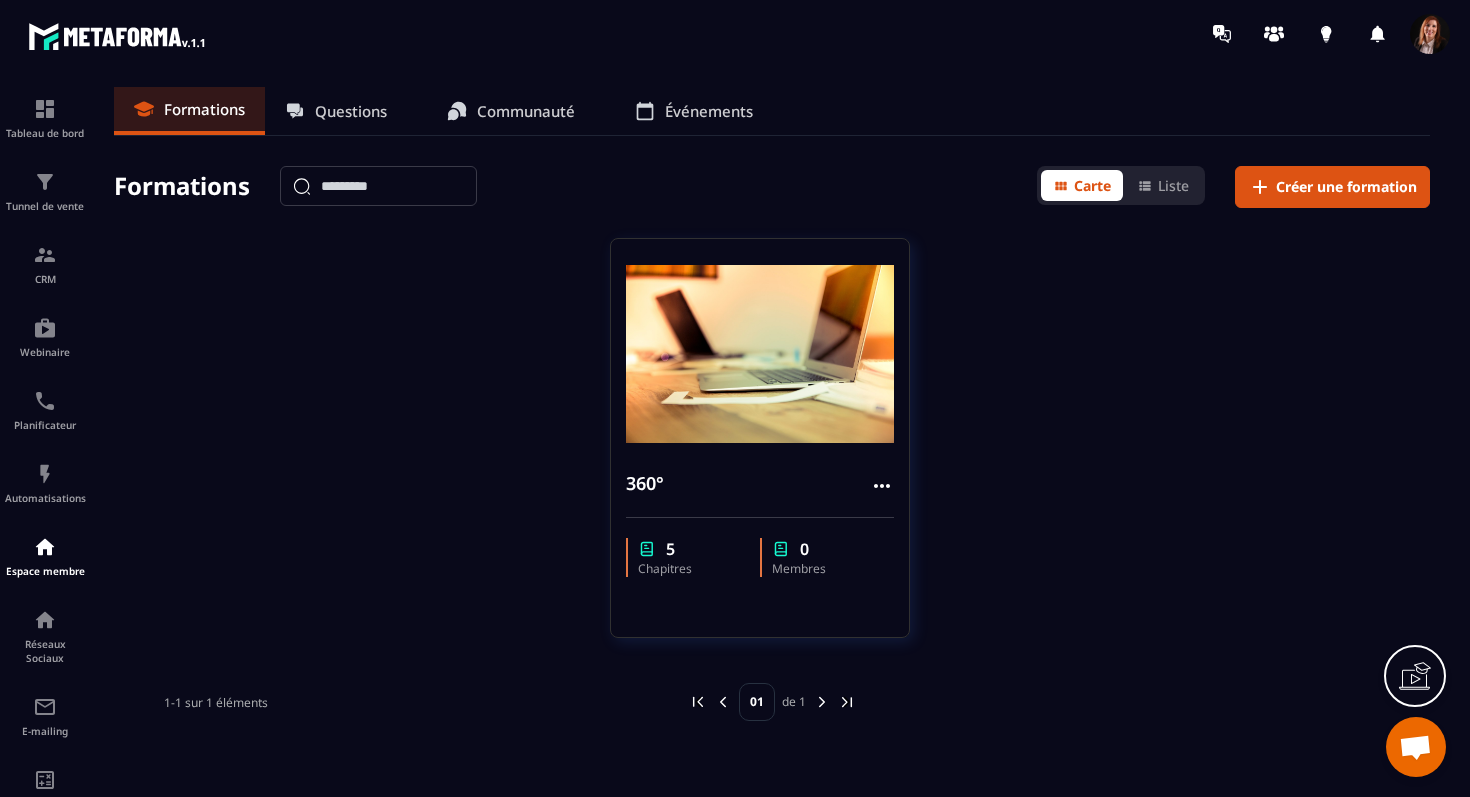 click 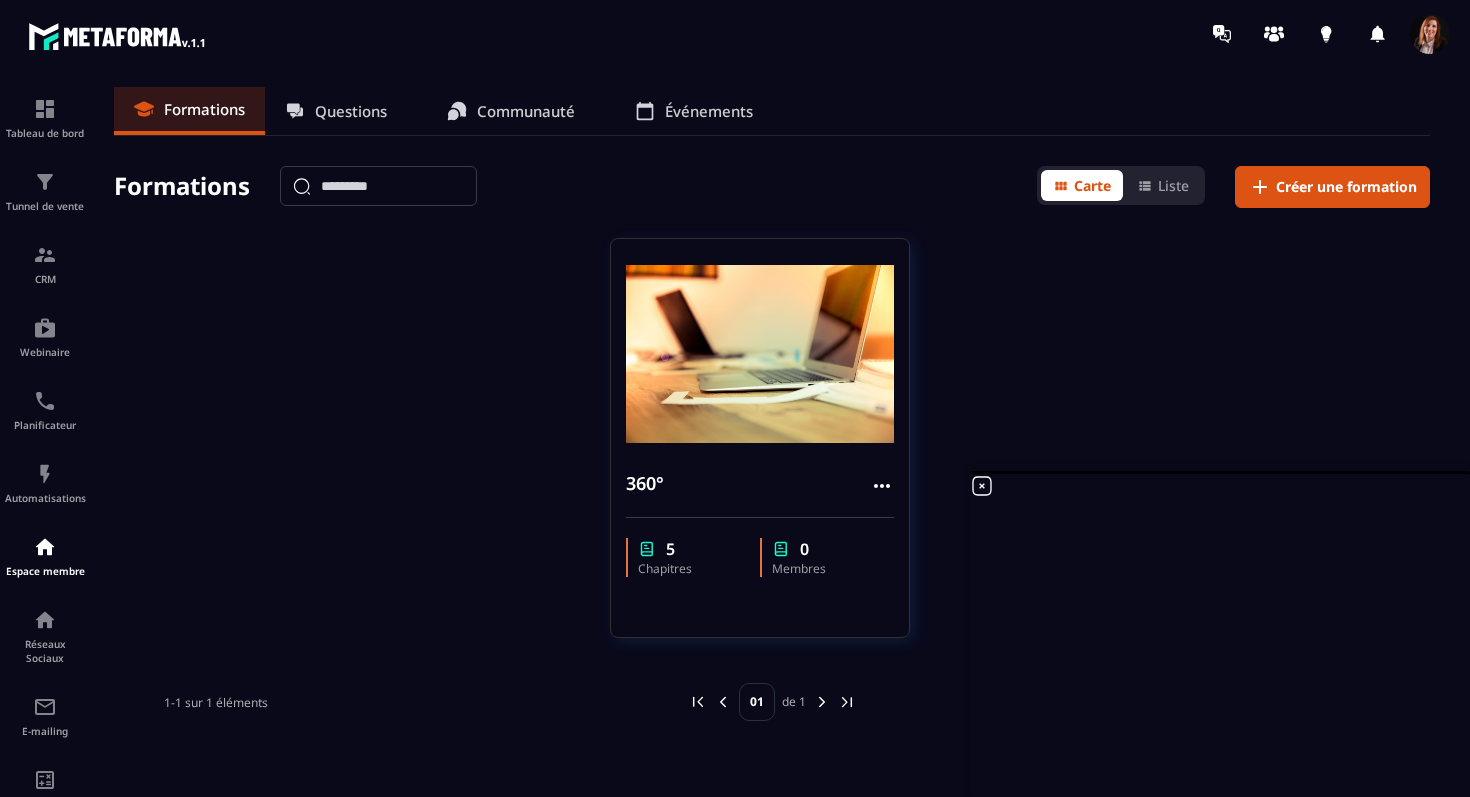 click 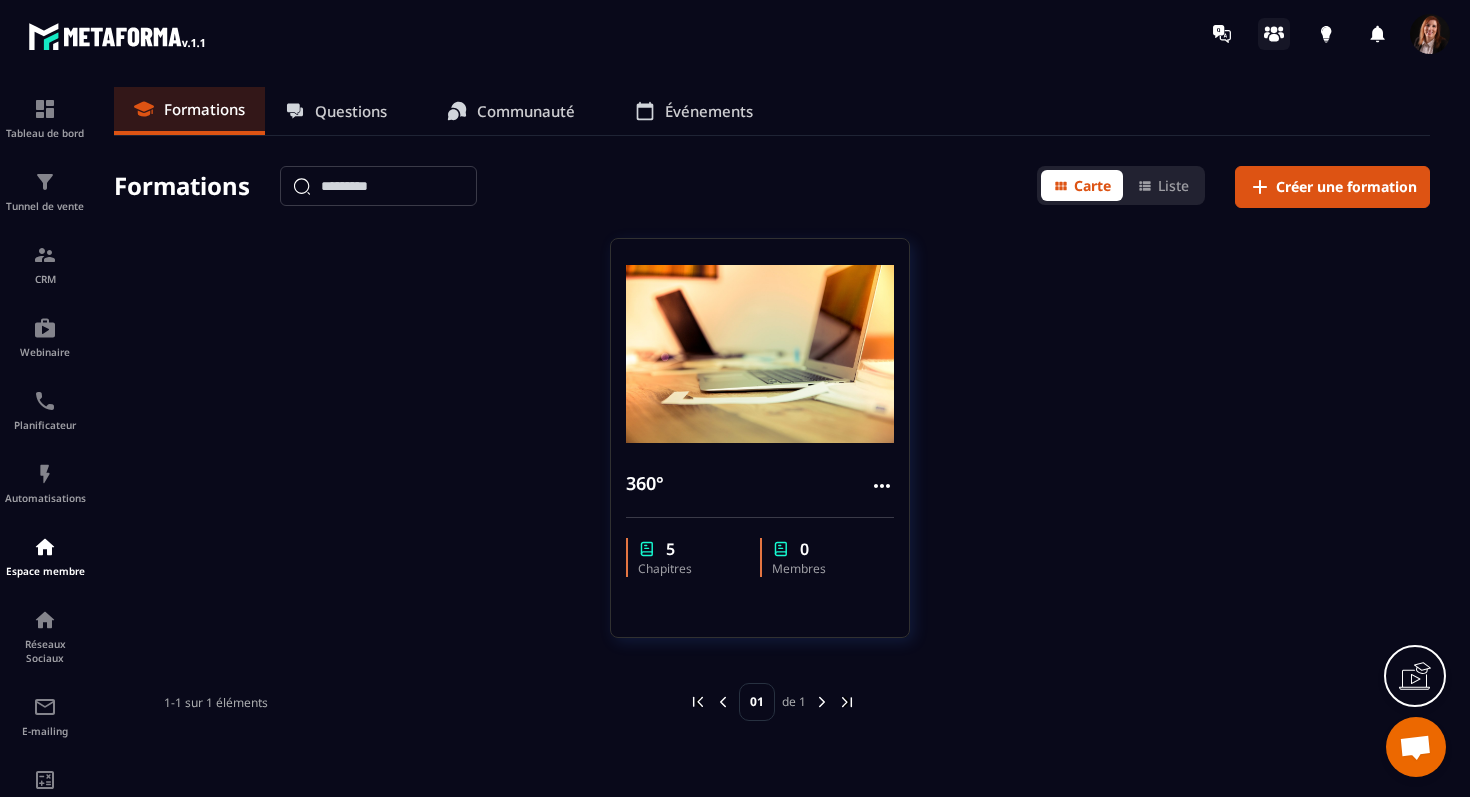 click 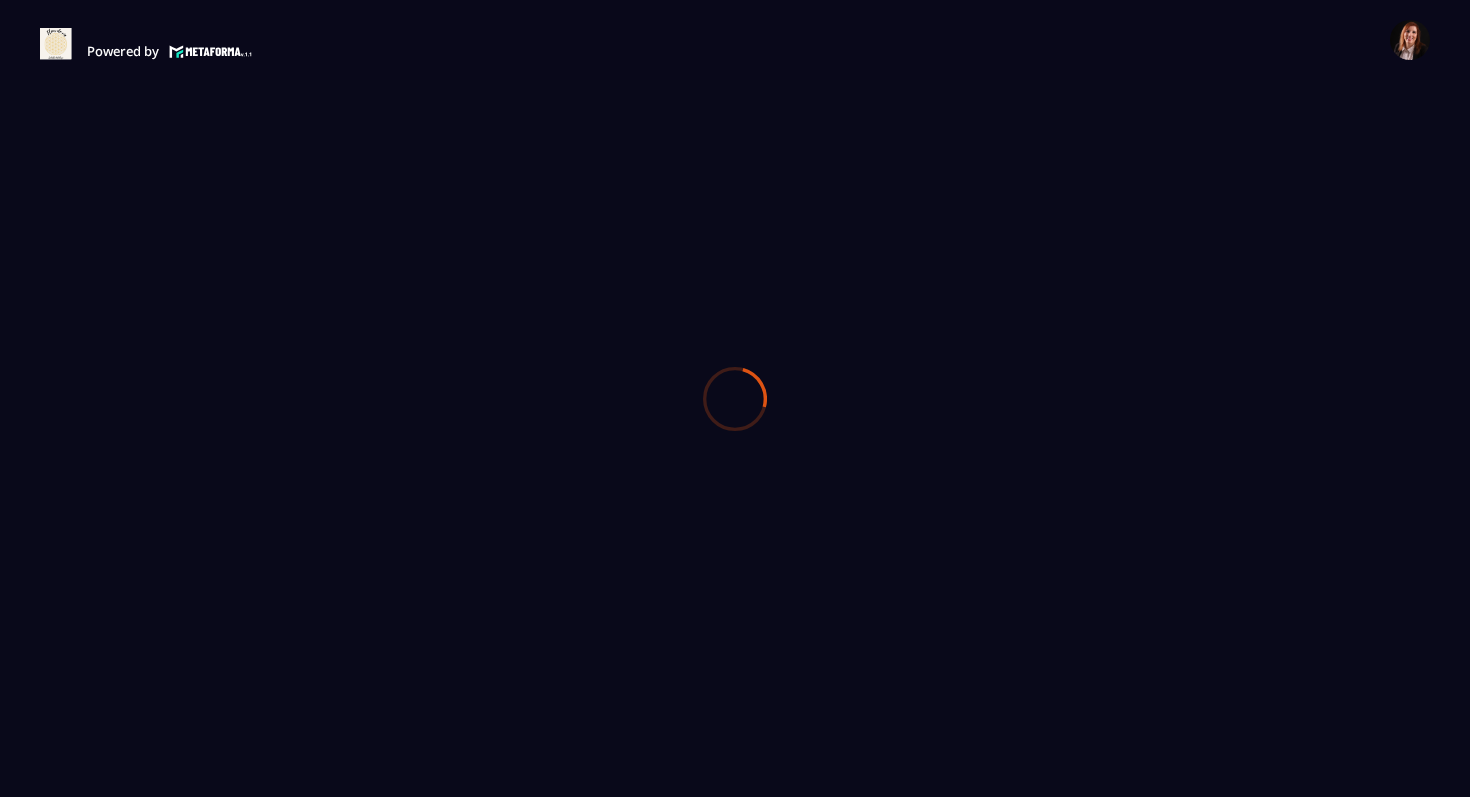 scroll, scrollTop: 0, scrollLeft: 0, axis: both 